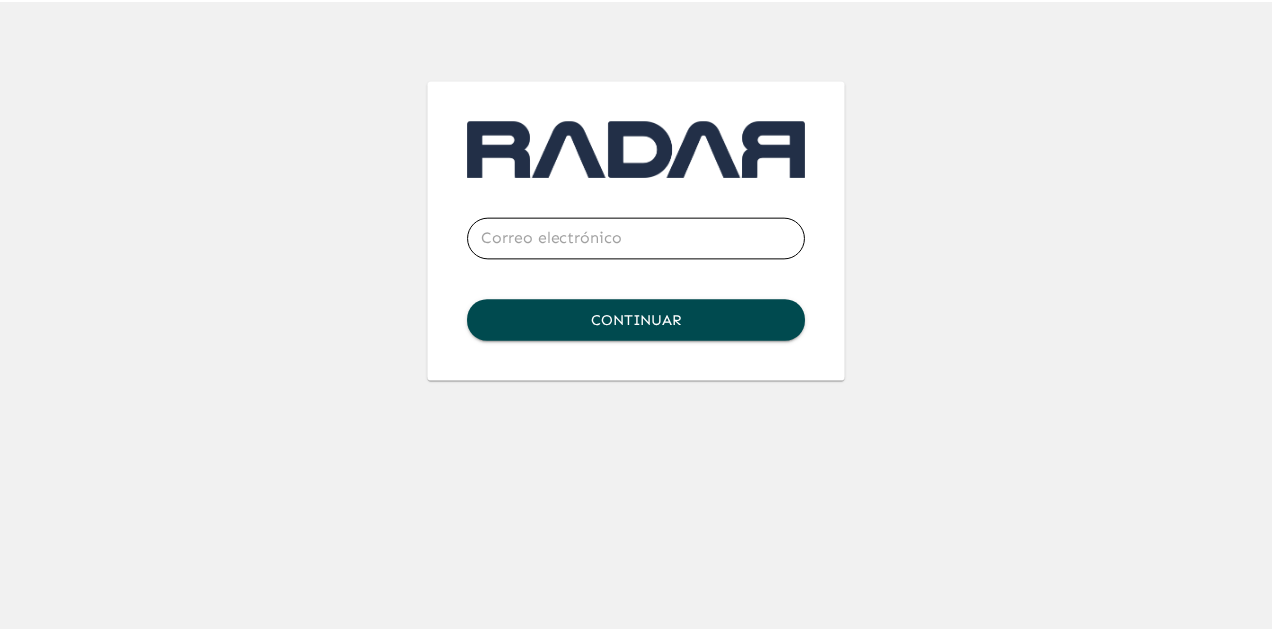 scroll, scrollTop: 0, scrollLeft: 0, axis: both 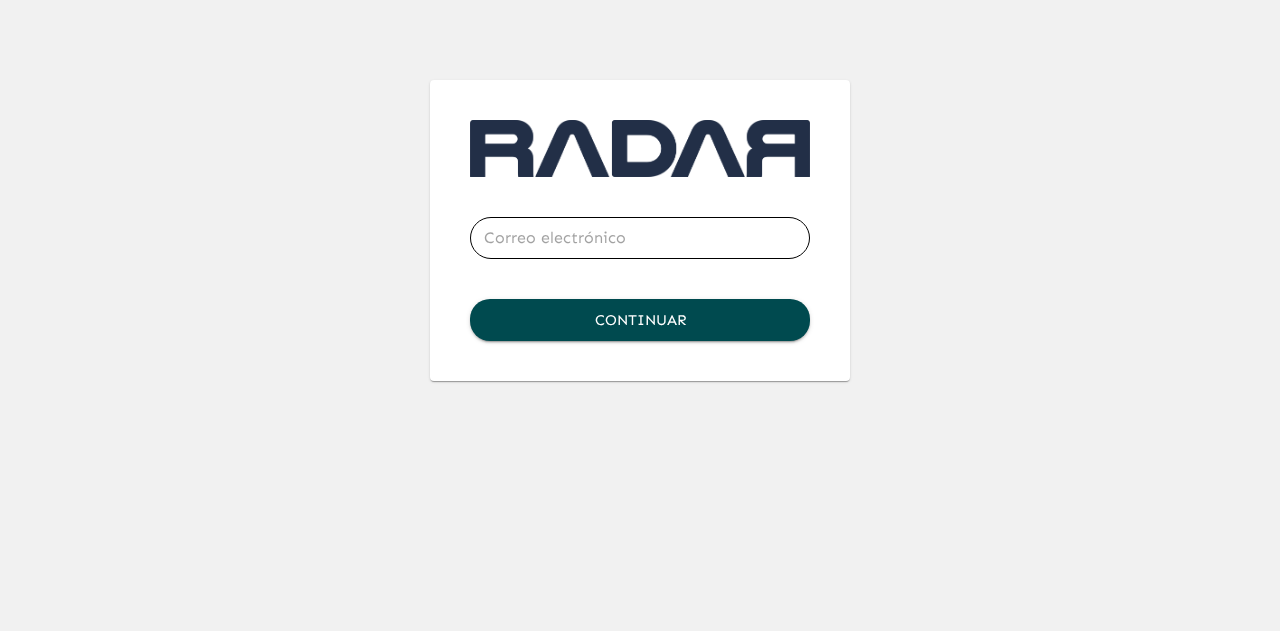 click at bounding box center [640, 238] 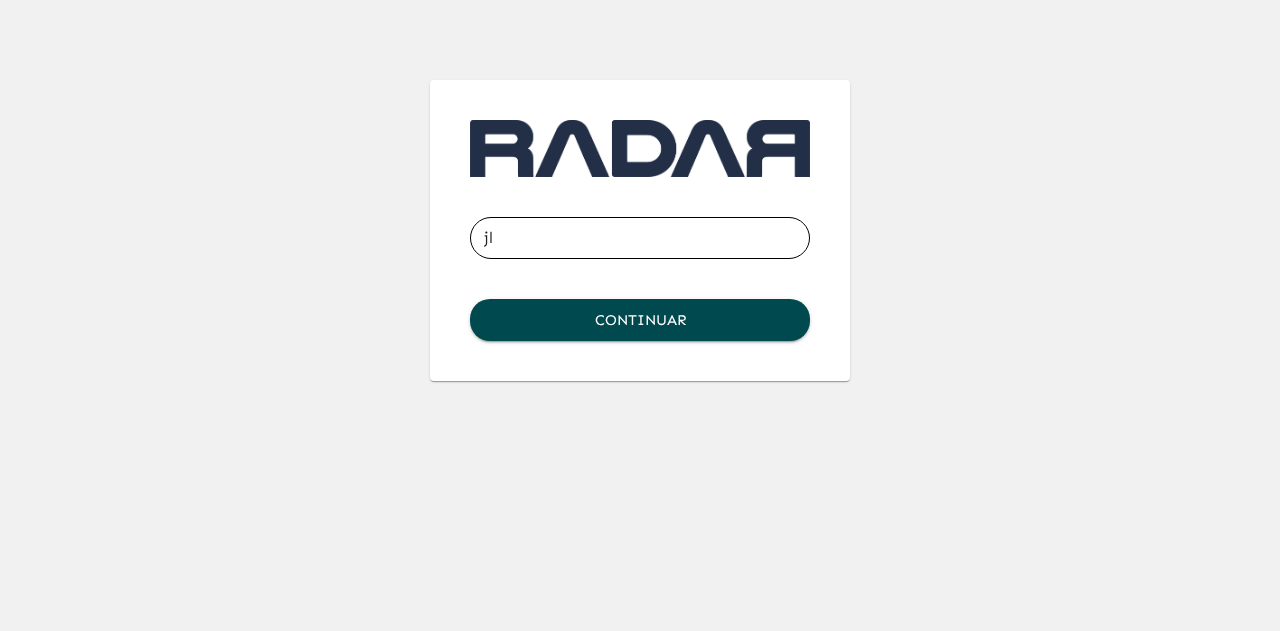 type on "[EMAIL_ADDRESS][DOMAIN_NAME]" 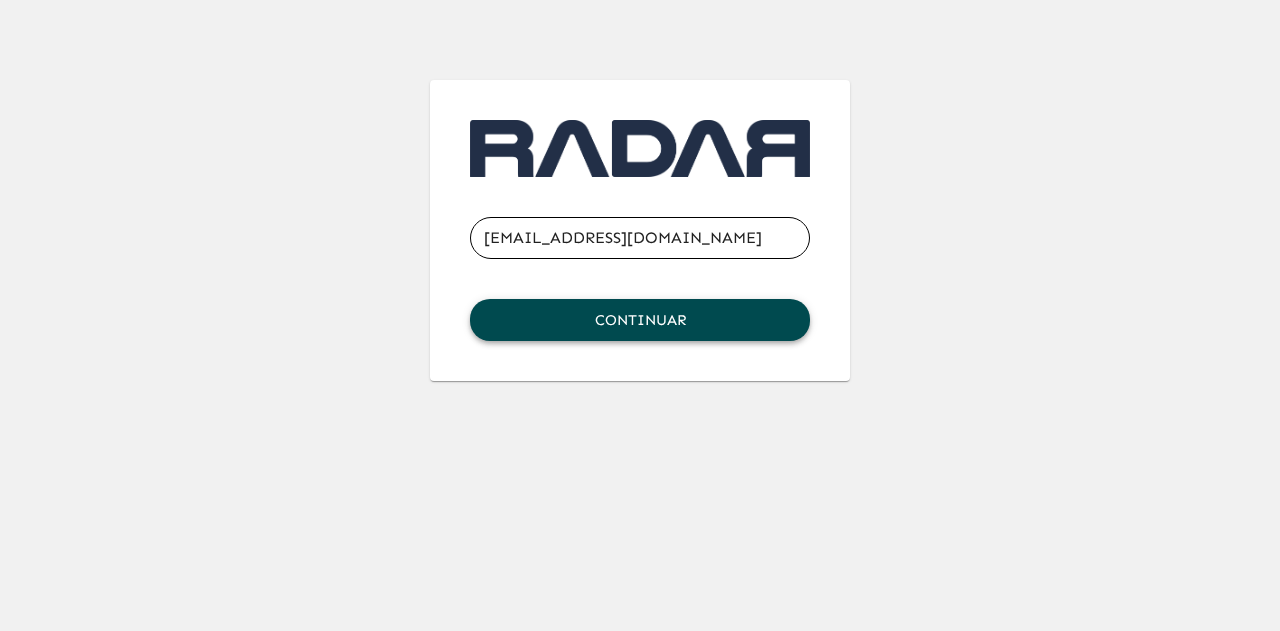 click on "Continuar" at bounding box center [640, 320] 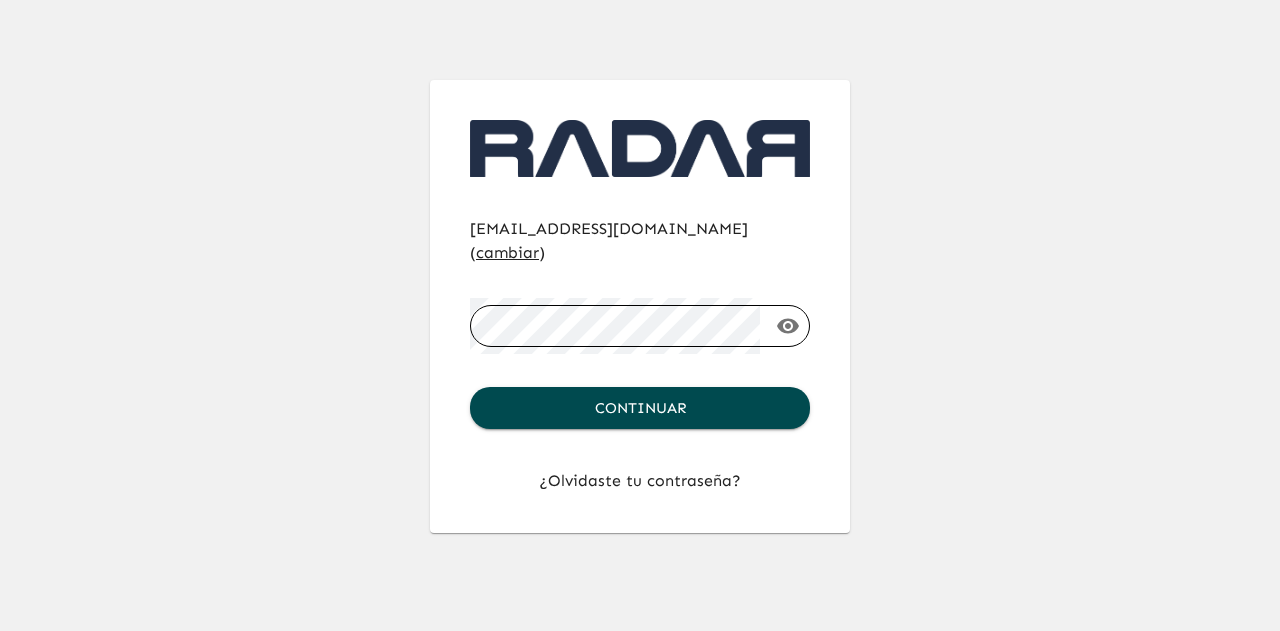 click on "Continuar" at bounding box center [640, 408] 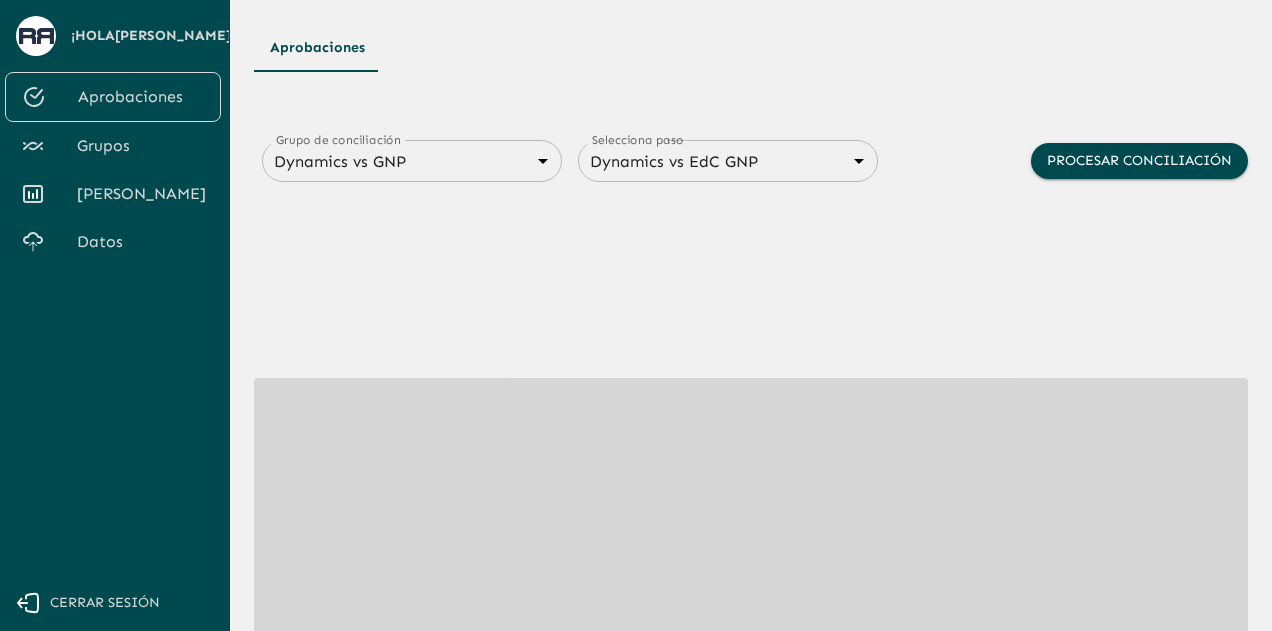 click at bounding box center [751, 556] 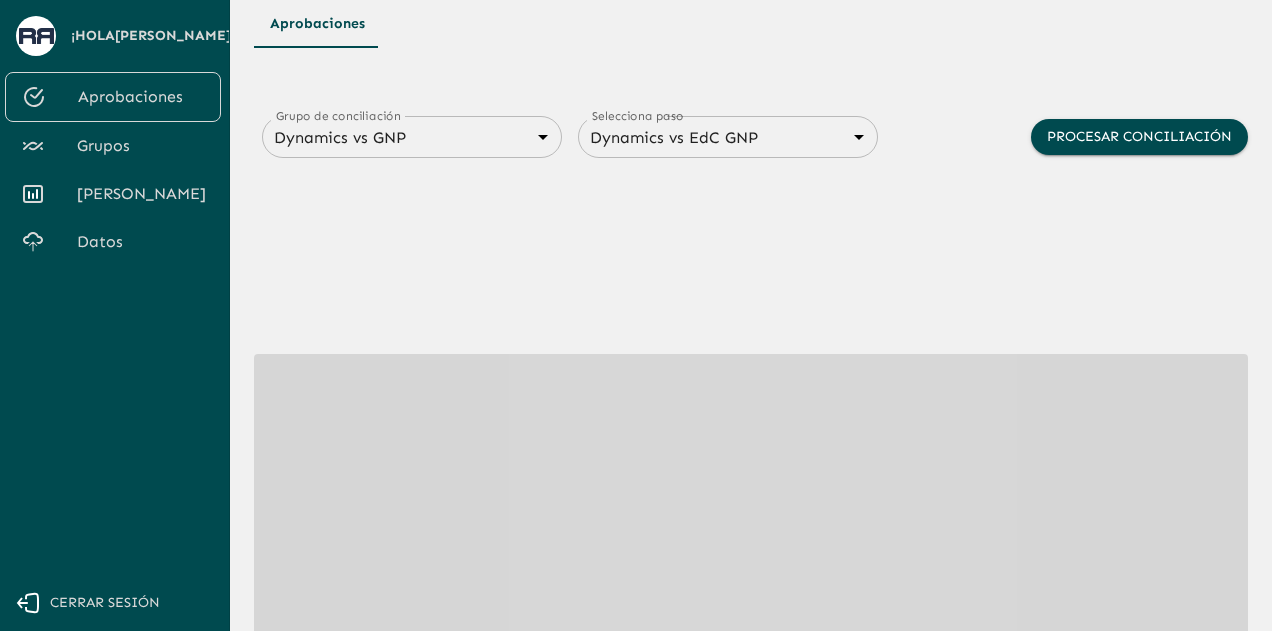 scroll, scrollTop: 0, scrollLeft: 0, axis: both 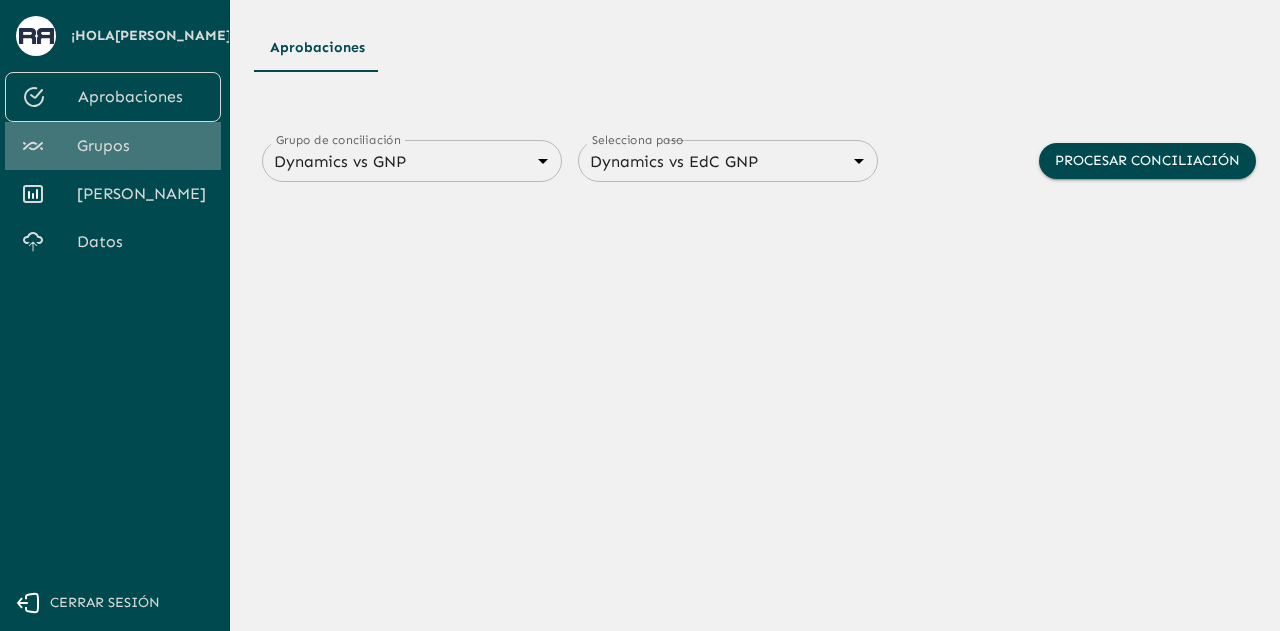 click on "Grupos" at bounding box center [141, 146] 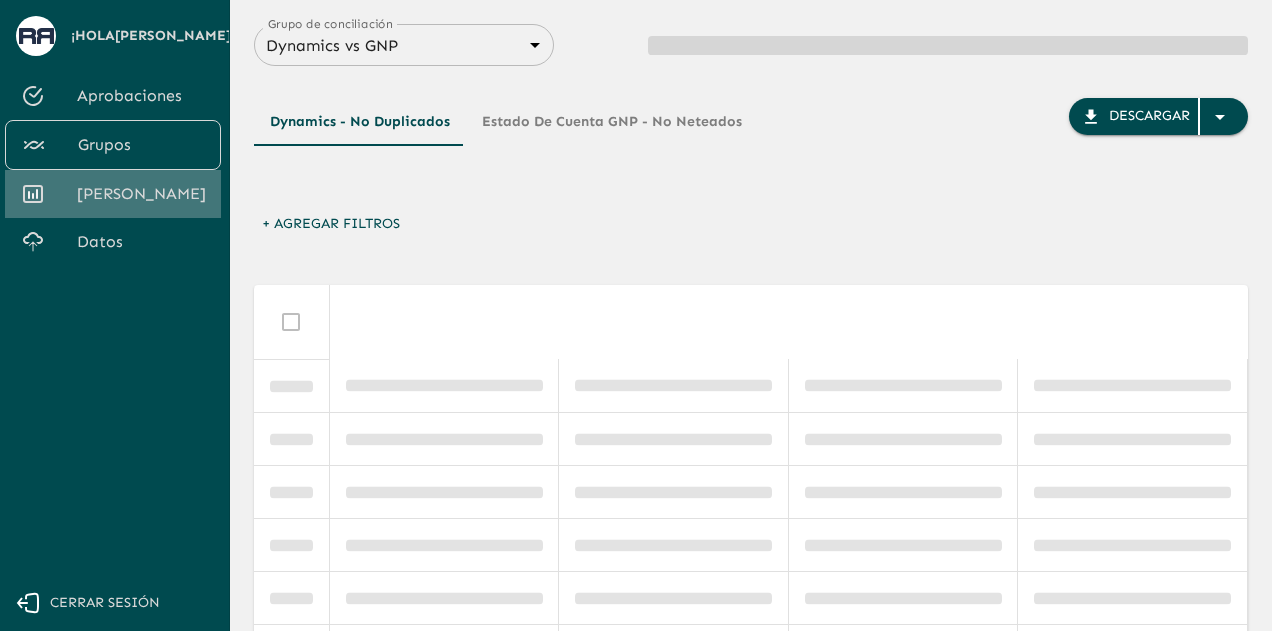 click on "[PERSON_NAME]" at bounding box center (141, 194) 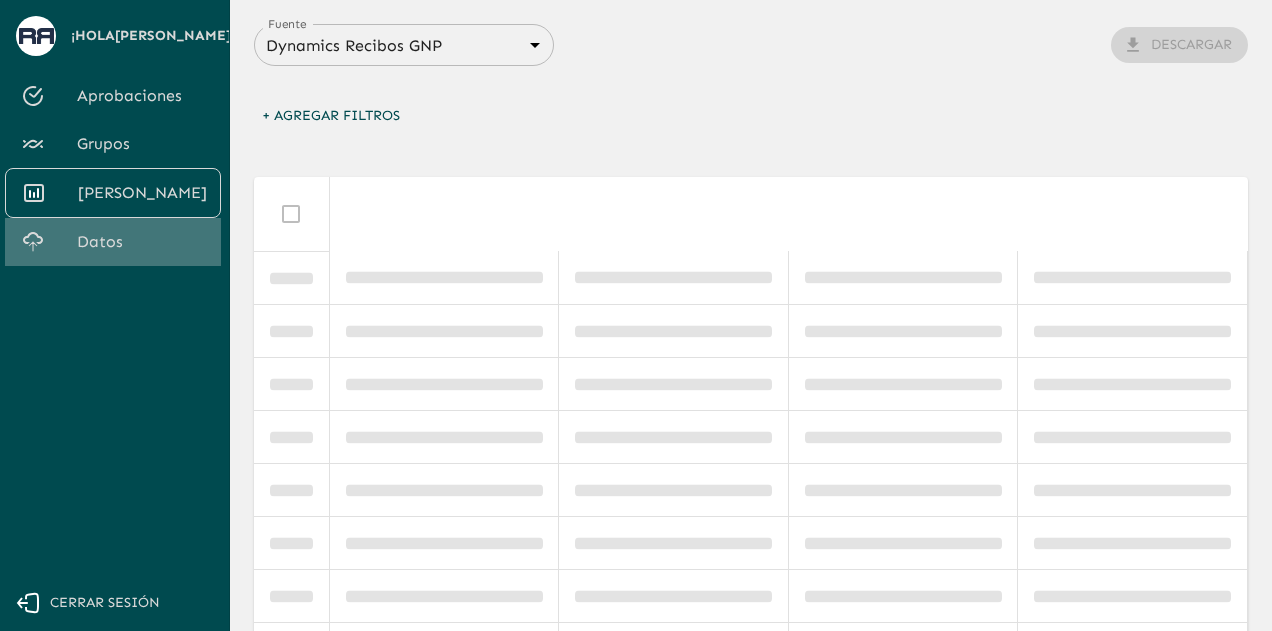 click on "Datos" at bounding box center [141, 242] 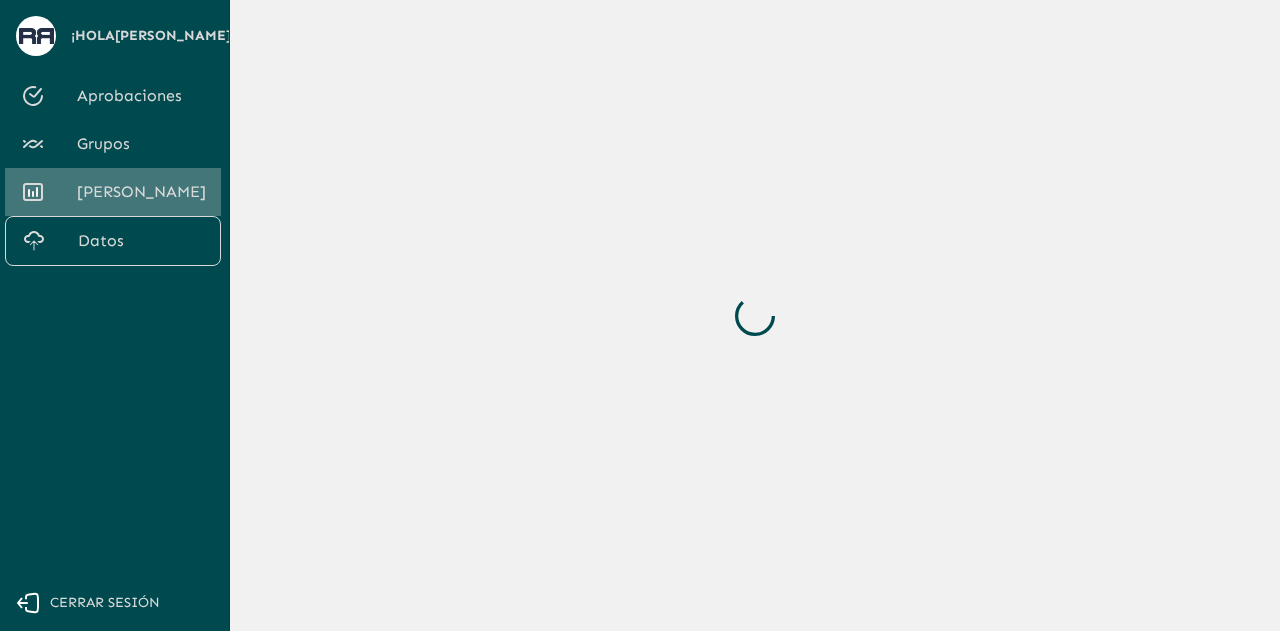 click on "[PERSON_NAME]" at bounding box center (141, 192) 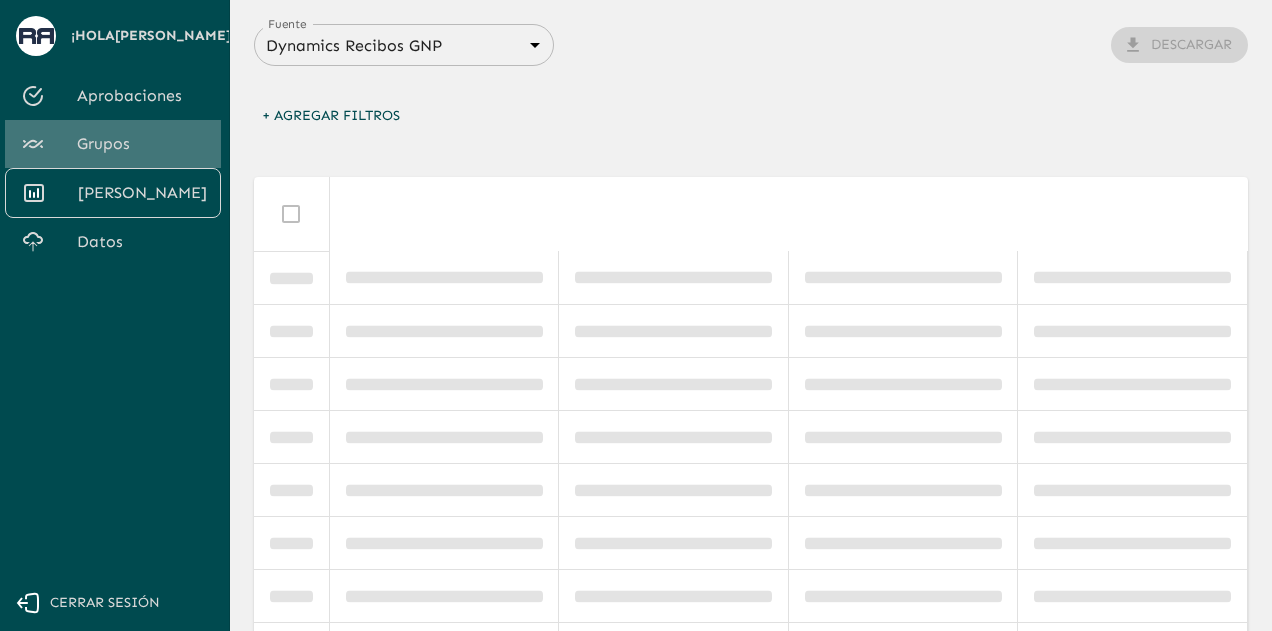 click on "Grupos" at bounding box center [141, 144] 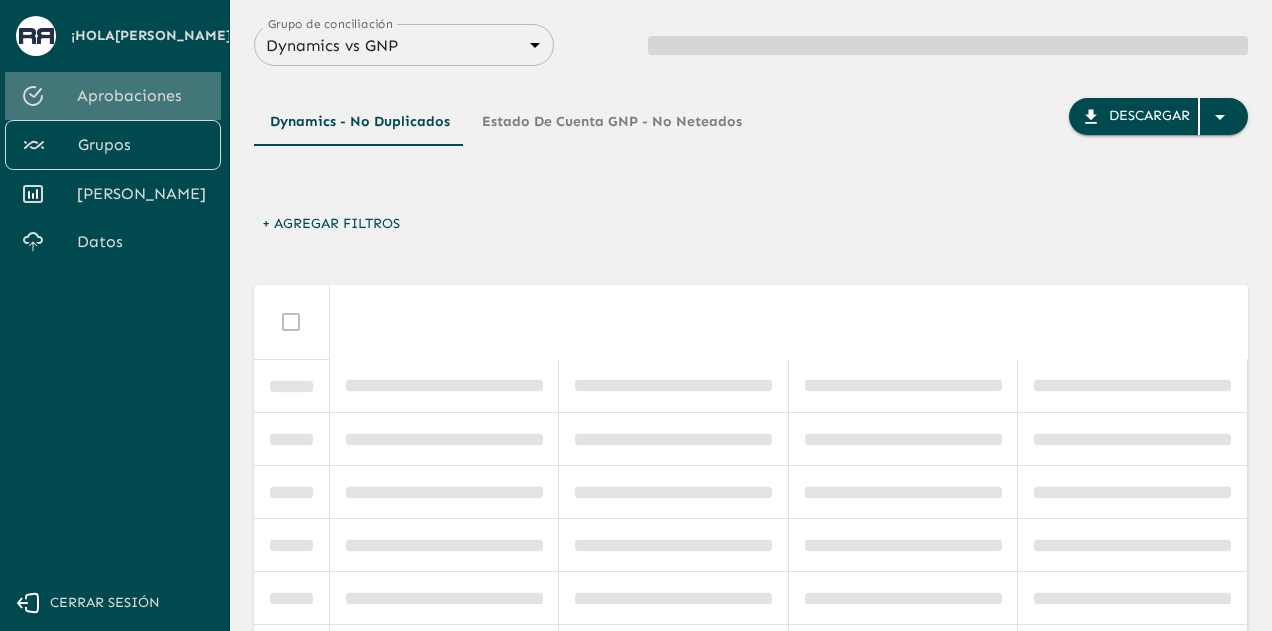 click on "Aprobaciones" at bounding box center [141, 96] 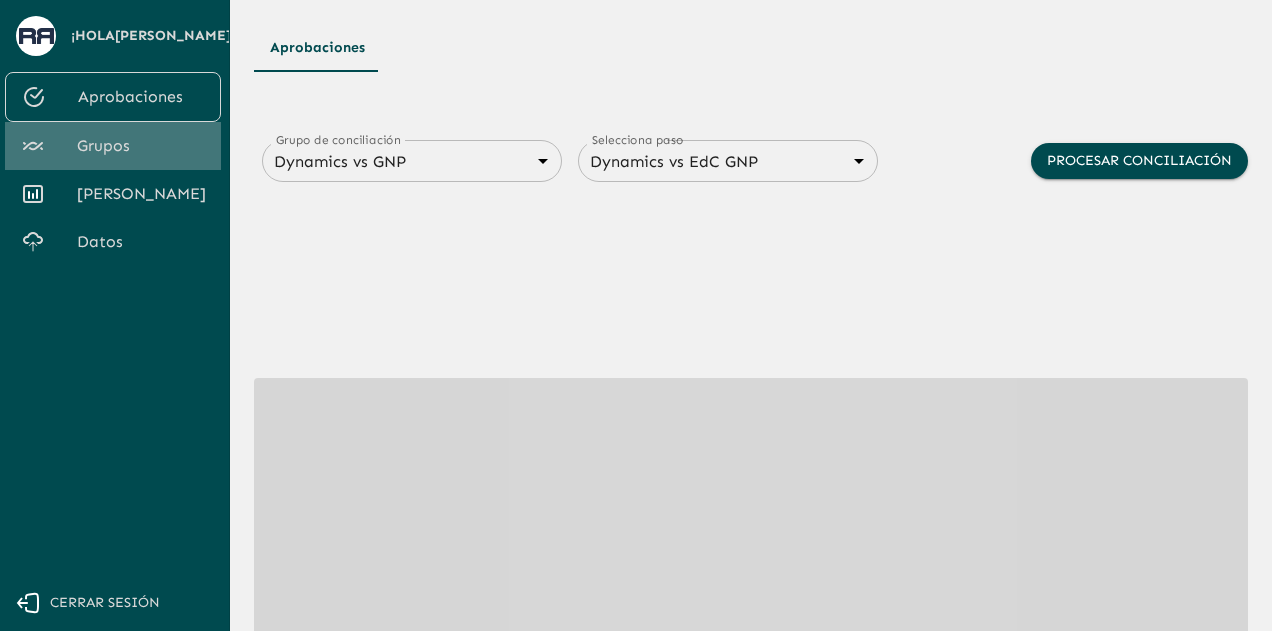click on "Grupos" at bounding box center (141, 146) 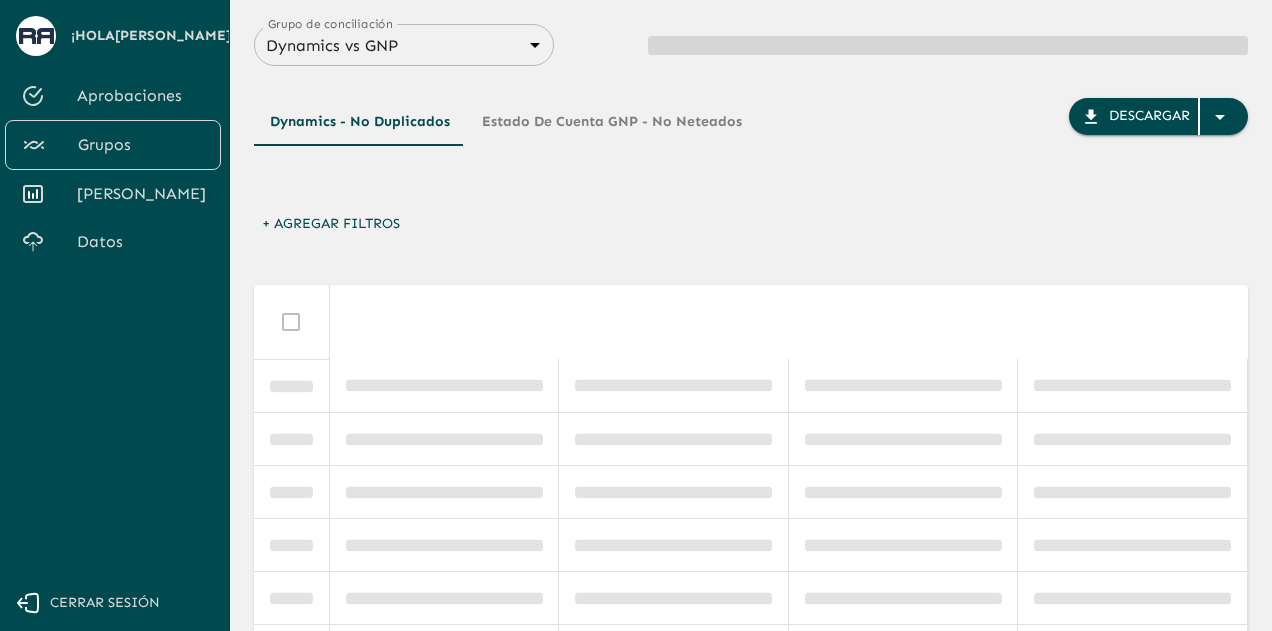 click on "[PERSON_NAME]" at bounding box center [141, 194] 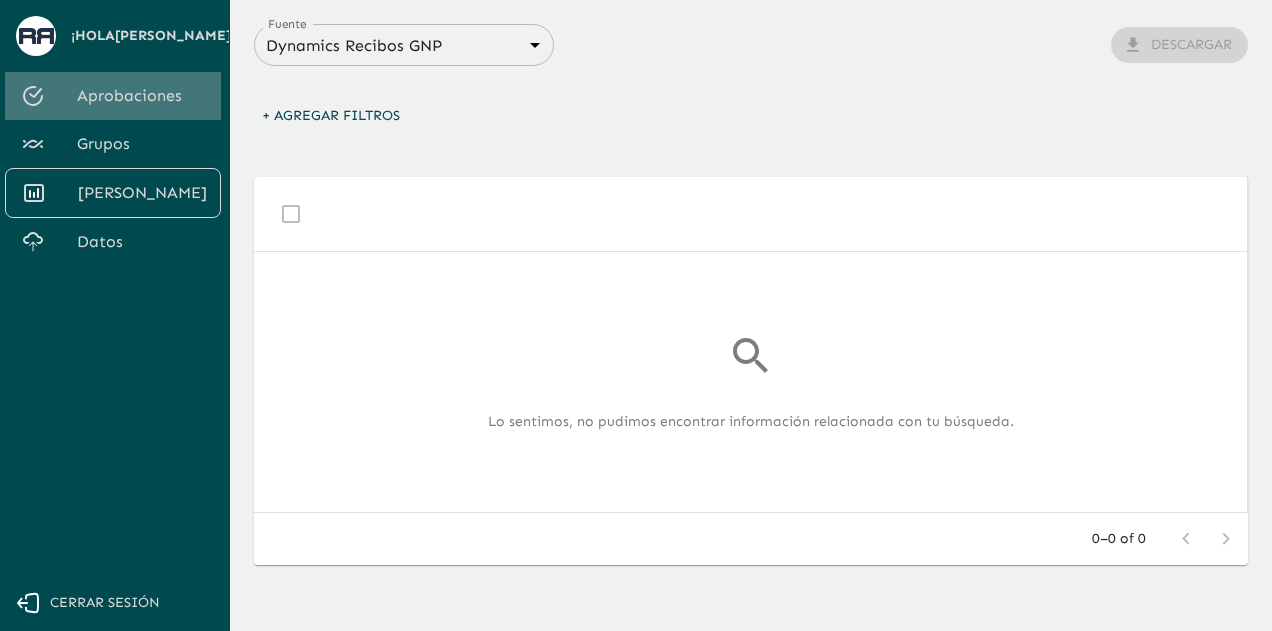 click on "Aprobaciones" at bounding box center (113, 96) 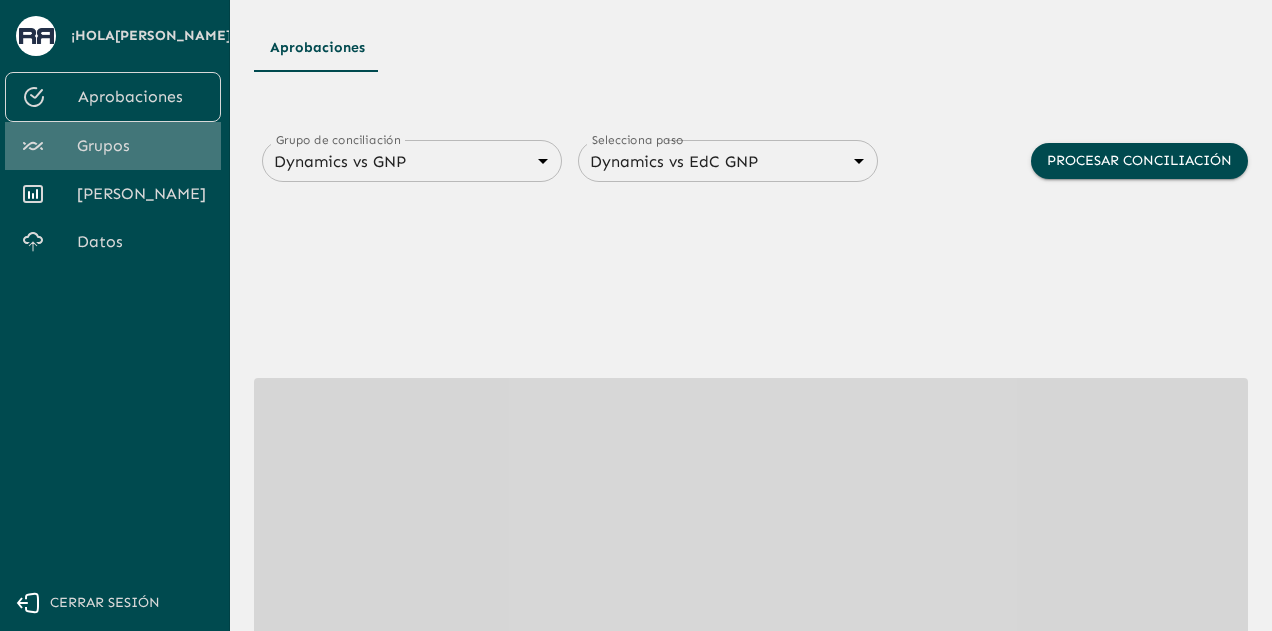 click on "Grupos" at bounding box center (141, 146) 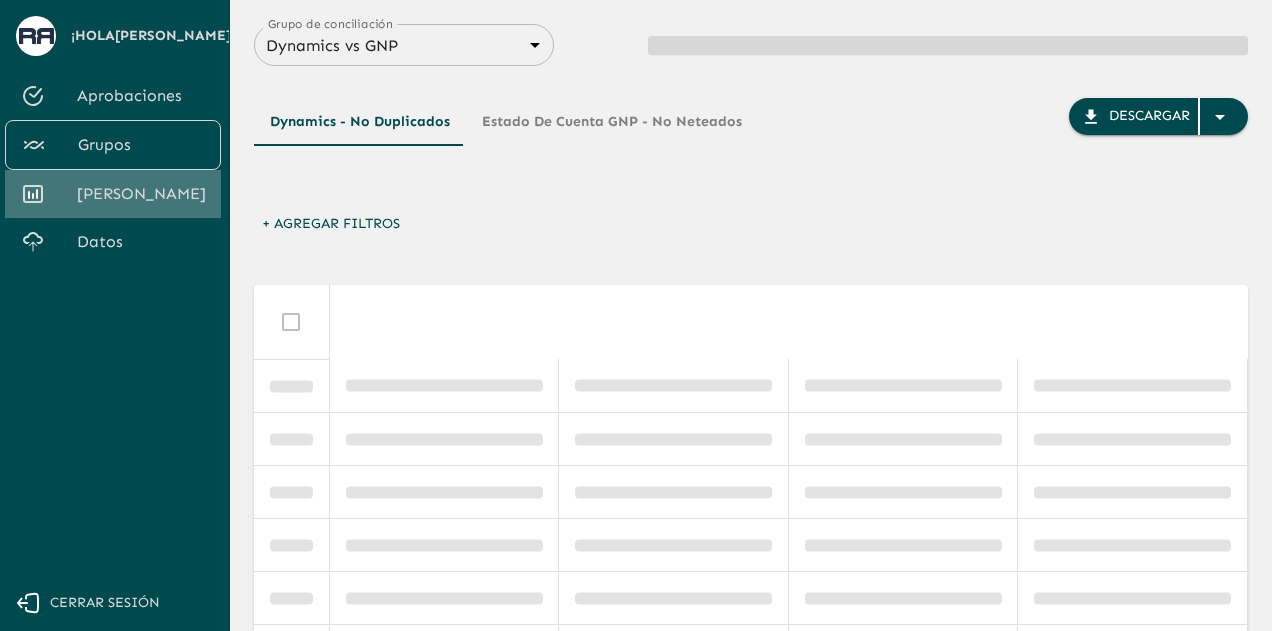 click on "[PERSON_NAME]" at bounding box center (141, 194) 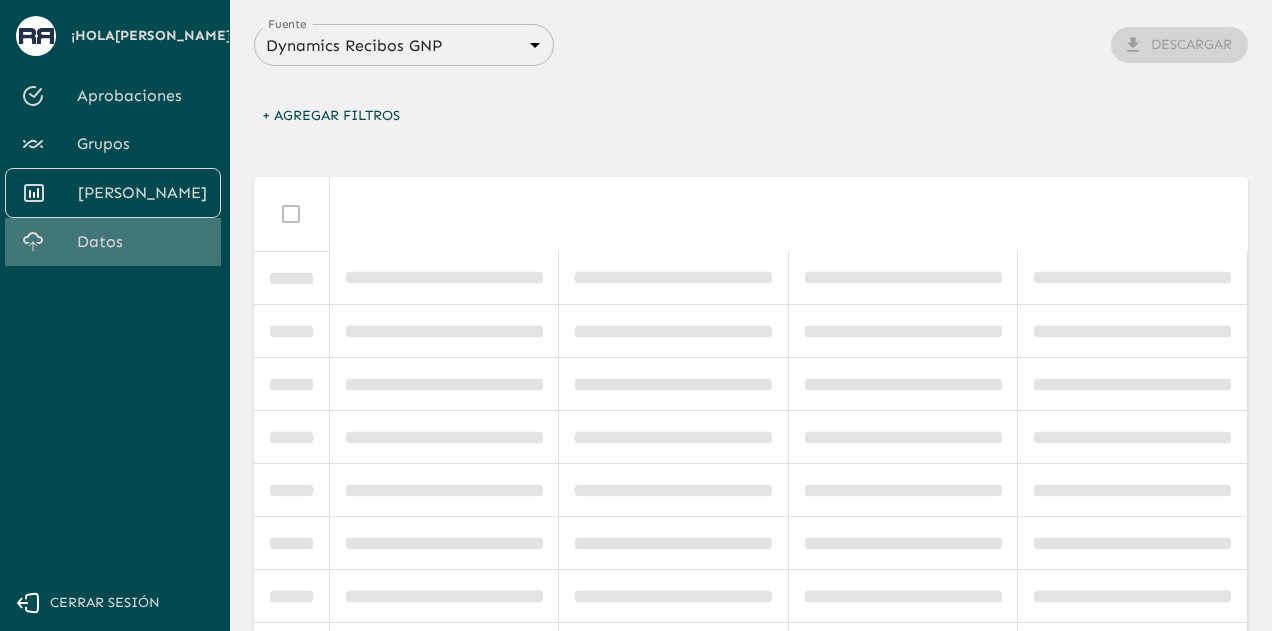 click on "Datos" at bounding box center (141, 242) 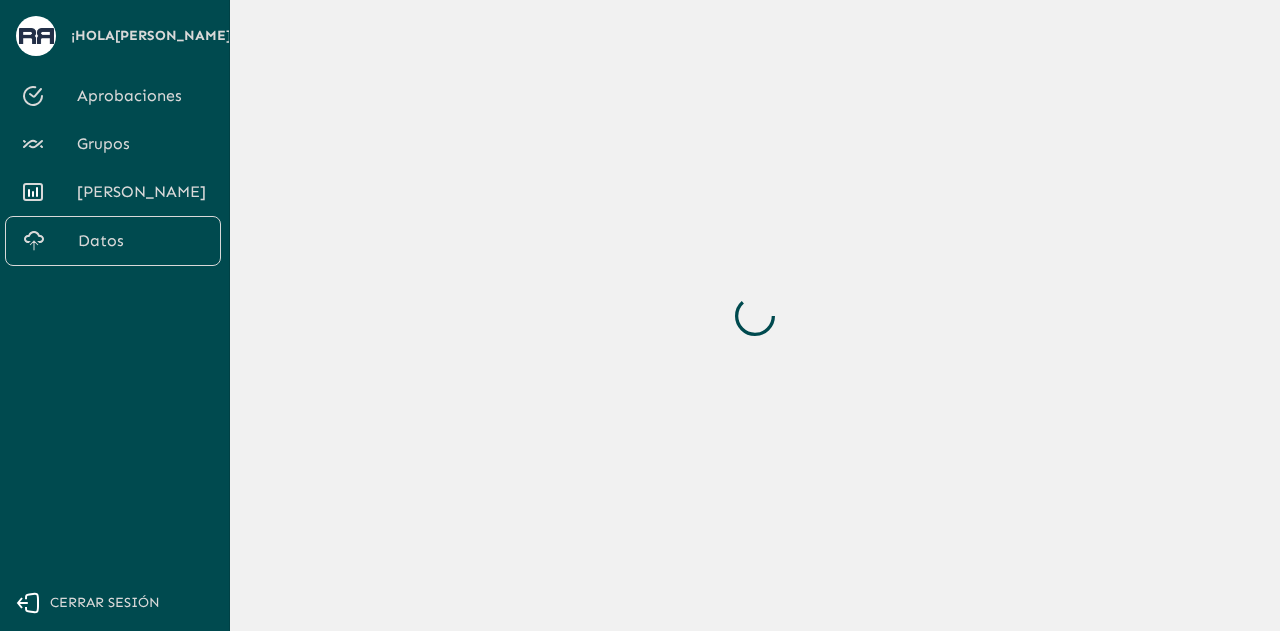 click on "Aprobaciones" at bounding box center [141, 96] 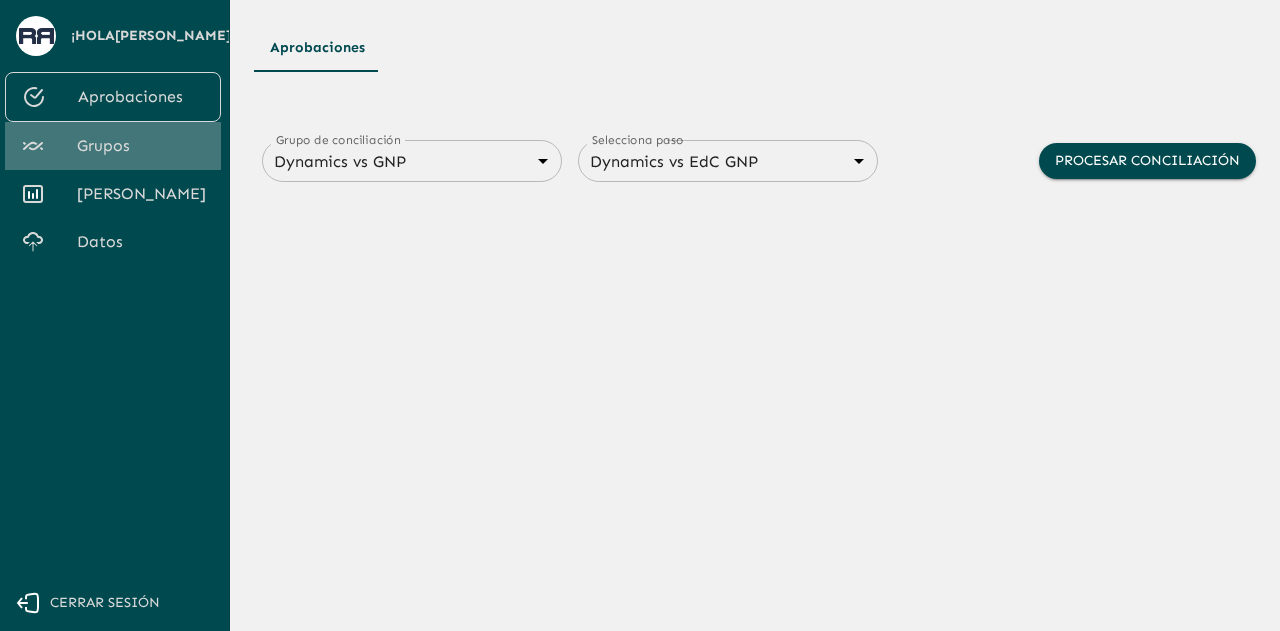click on "Grupos" at bounding box center [141, 146] 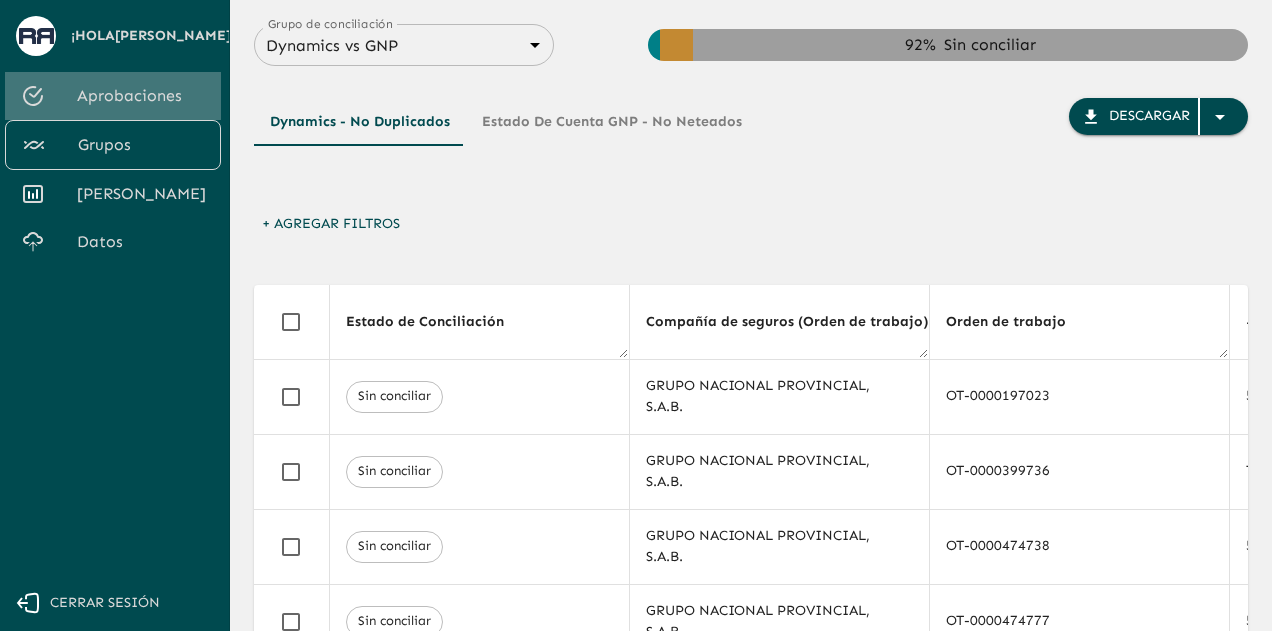 click on "Aprobaciones" at bounding box center (113, 96) 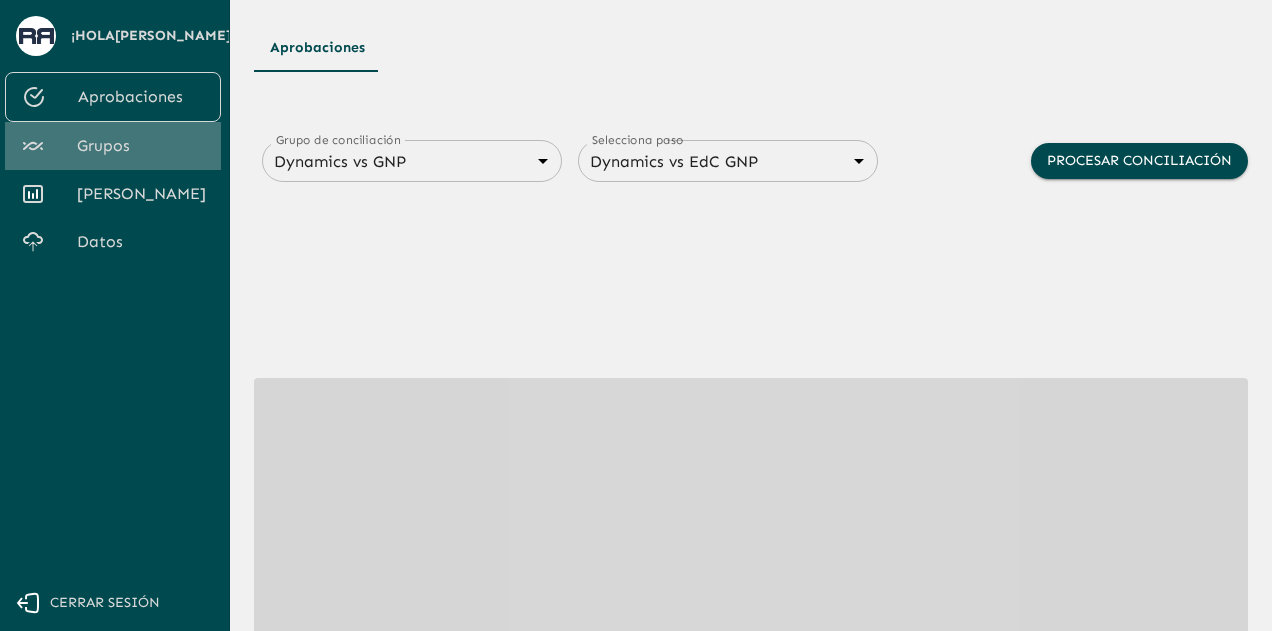 click on "Grupos" at bounding box center (141, 146) 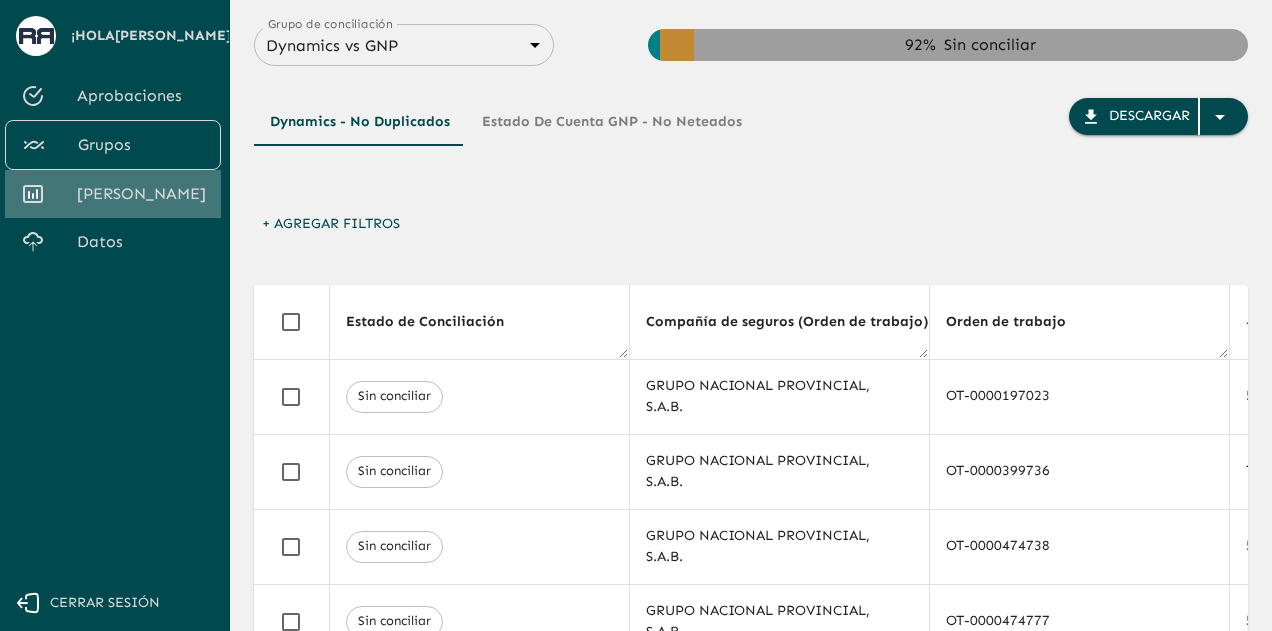 click on "[PERSON_NAME]" at bounding box center [141, 194] 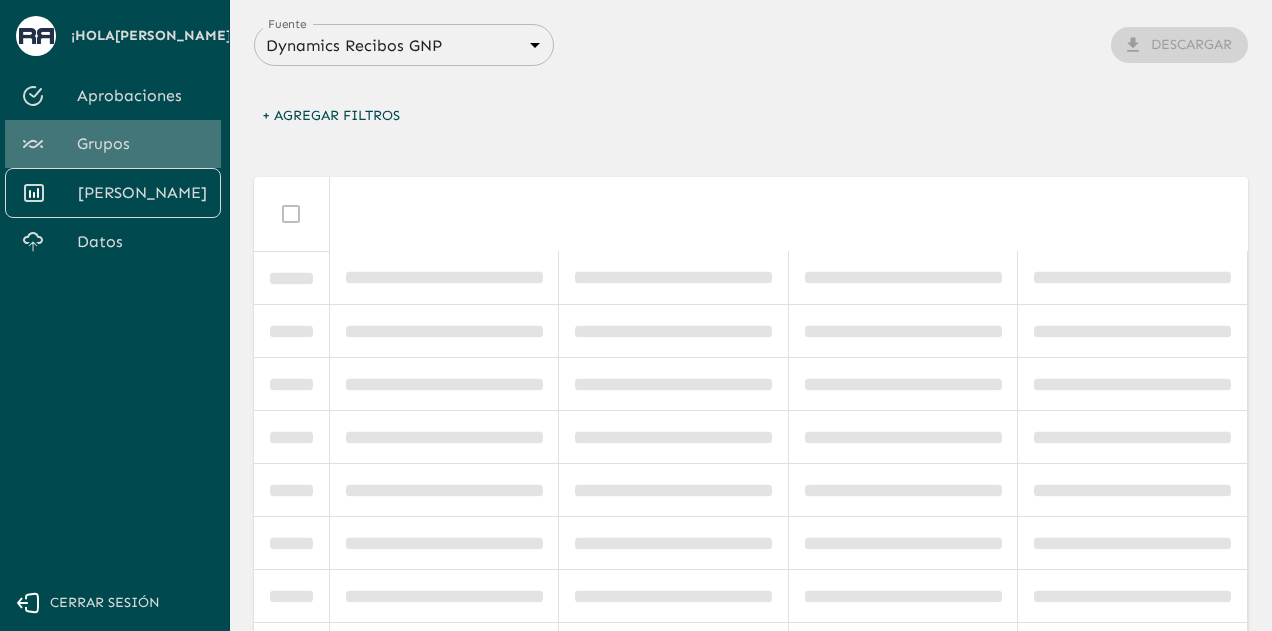 click on "Grupos" at bounding box center (141, 144) 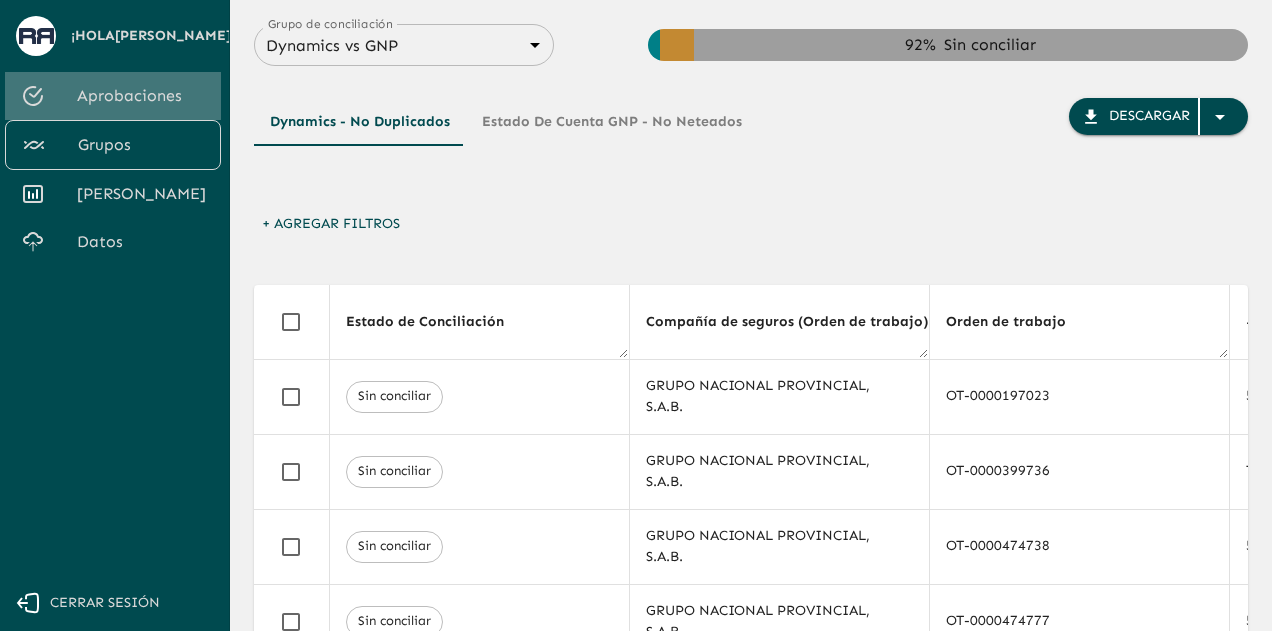 click on "Aprobaciones" at bounding box center [141, 96] 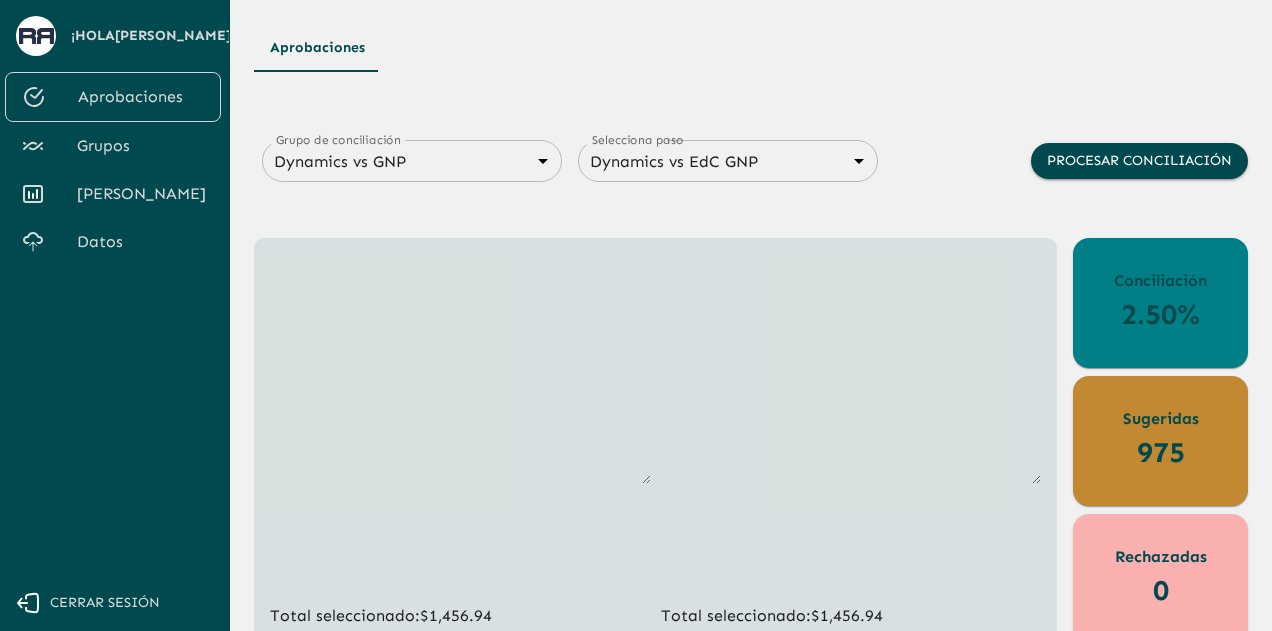 click on "Grupo de conciliación Dynamics vs GNP 6848843415205559d9cb70b5 Grupo de conciliación Selecciona paso Dynamics vs EdC GNP 68487f30547a47458232f6ec Contraparte Procesar conciliación" at bounding box center (751, 185) 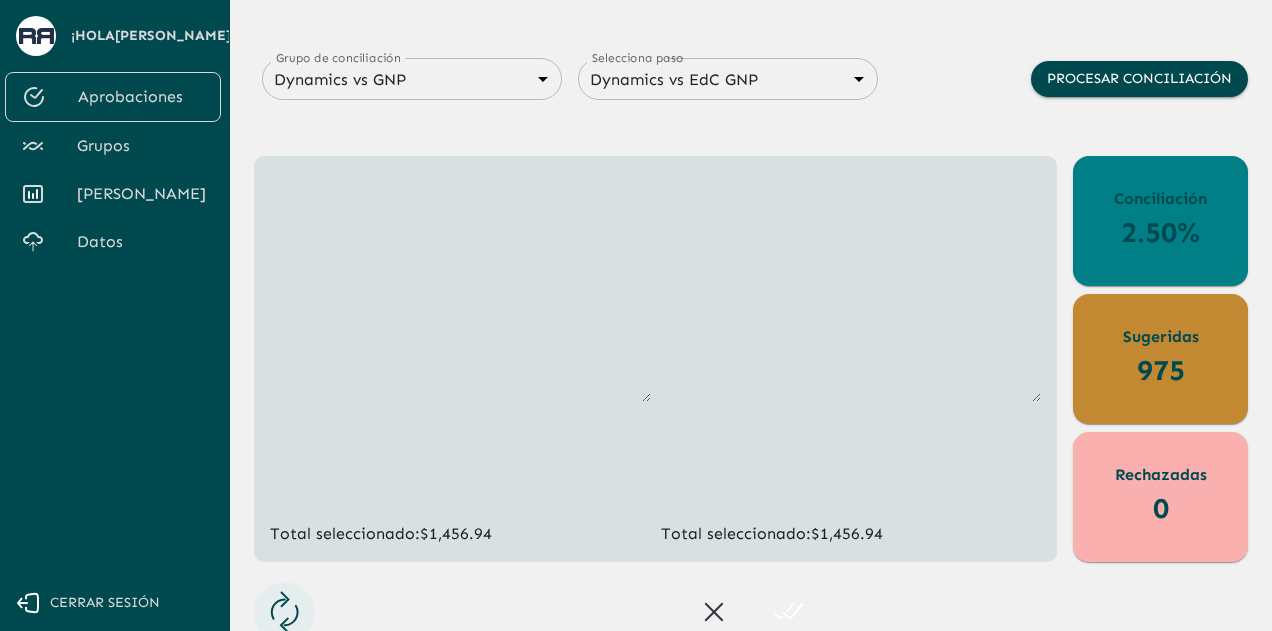 scroll, scrollTop: 94, scrollLeft: 0, axis: vertical 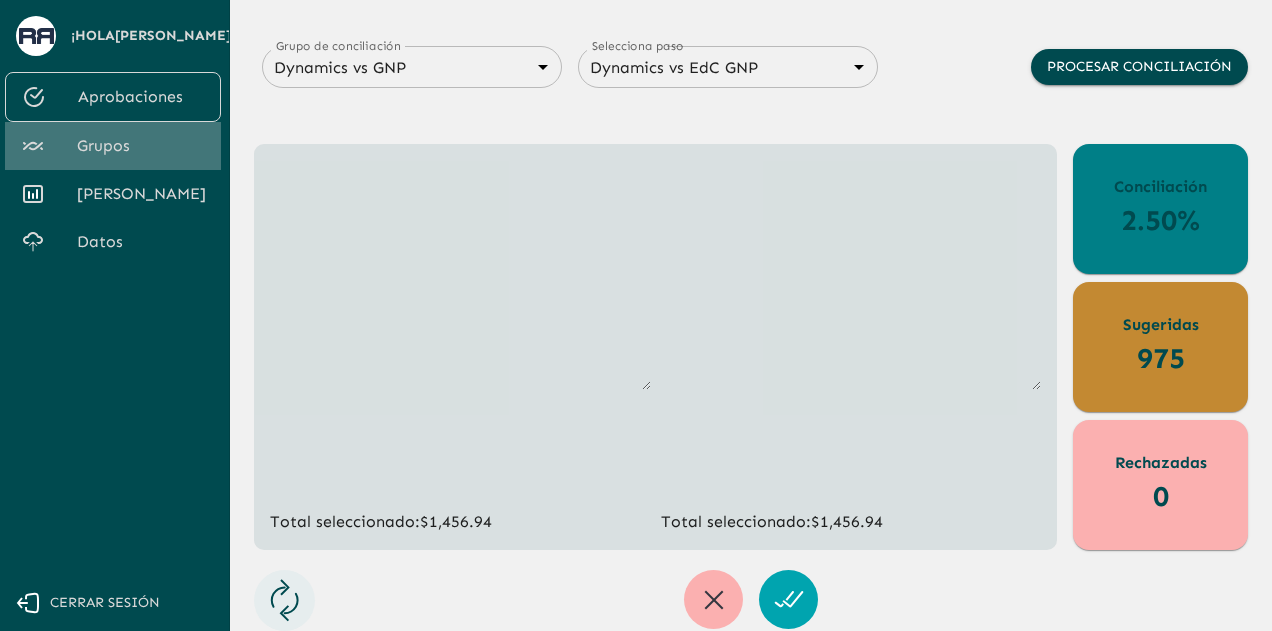 click on "Grupos" at bounding box center (141, 146) 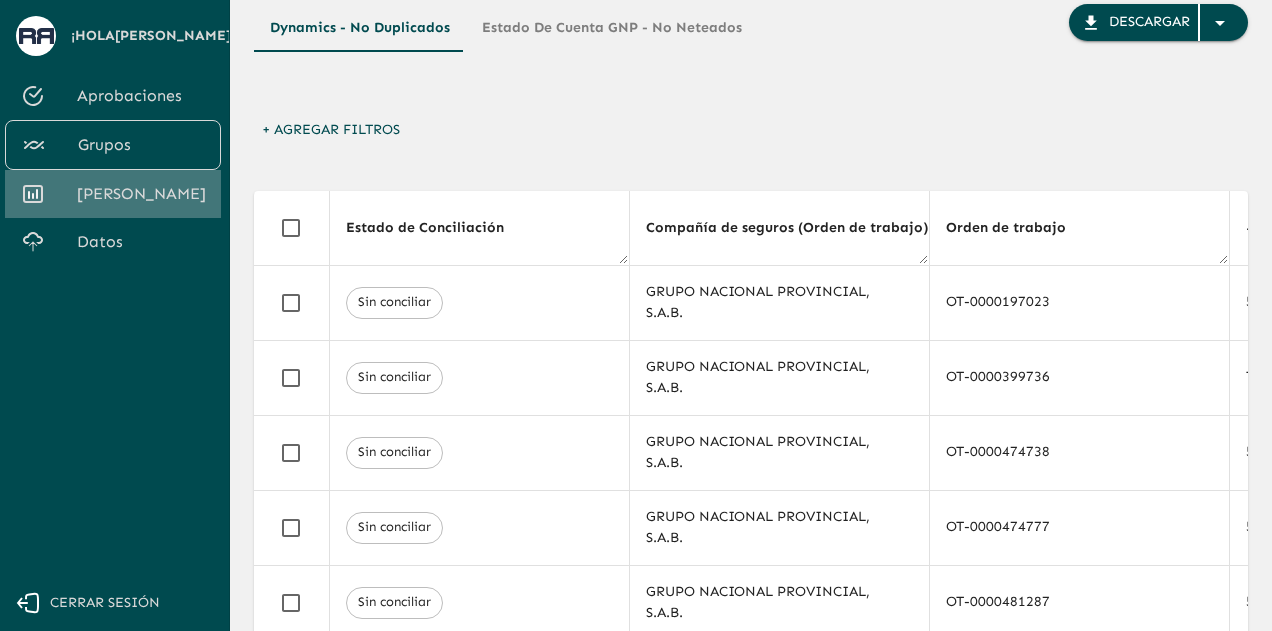 click on "[PERSON_NAME]" at bounding box center [113, 194] 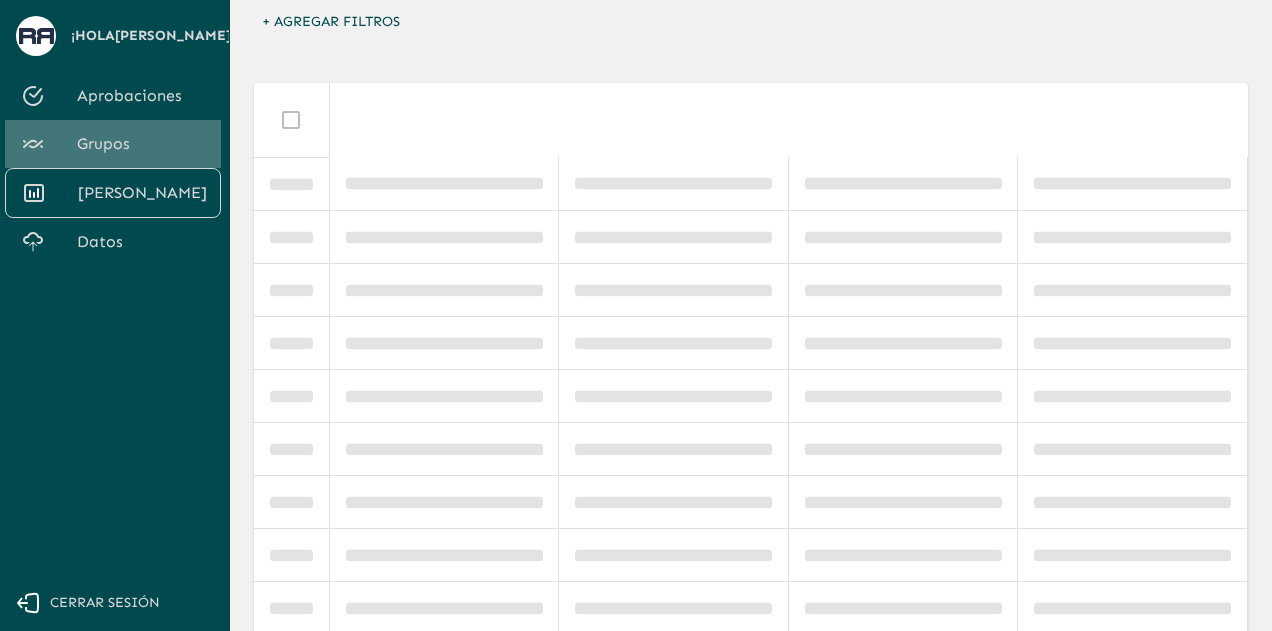 click on "Grupos" at bounding box center (141, 144) 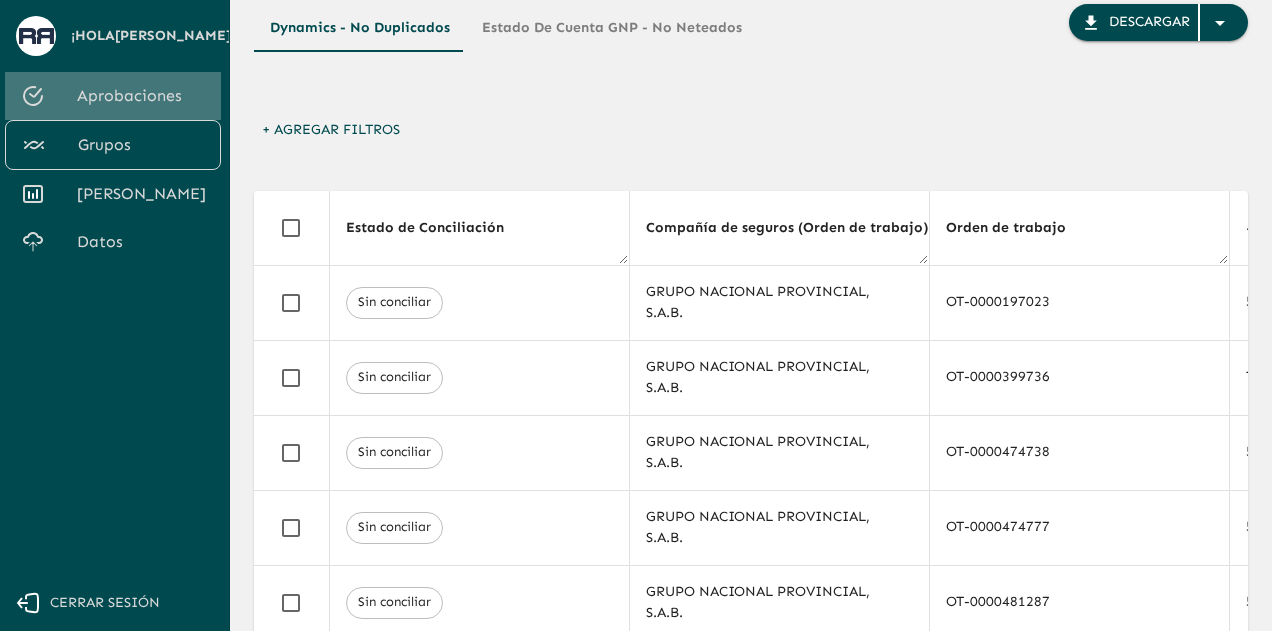 click on "Aprobaciones" at bounding box center (141, 96) 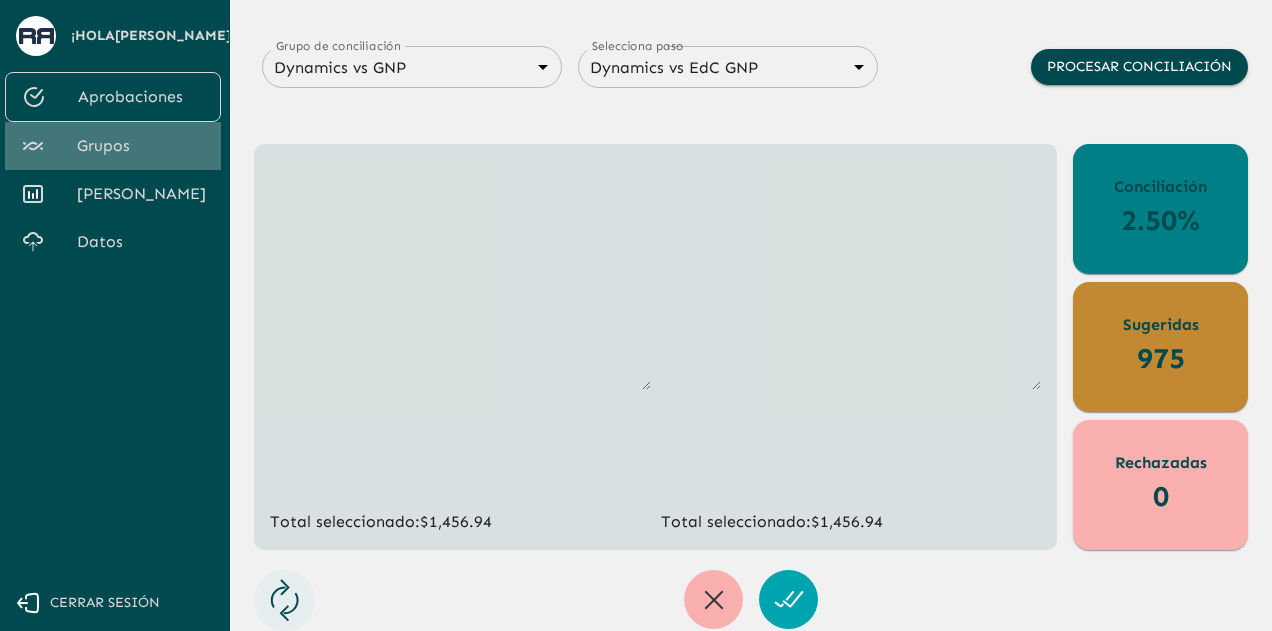 click on "Grupos" at bounding box center [141, 146] 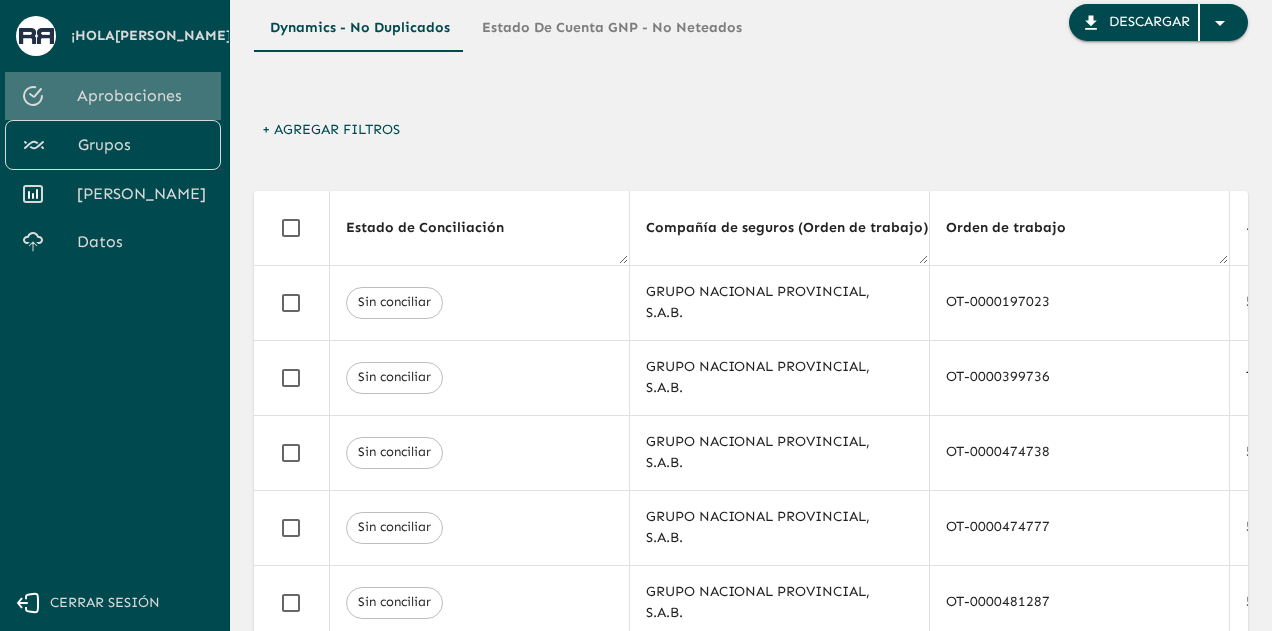 click on "Aprobaciones" at bounding box center (141, 96) 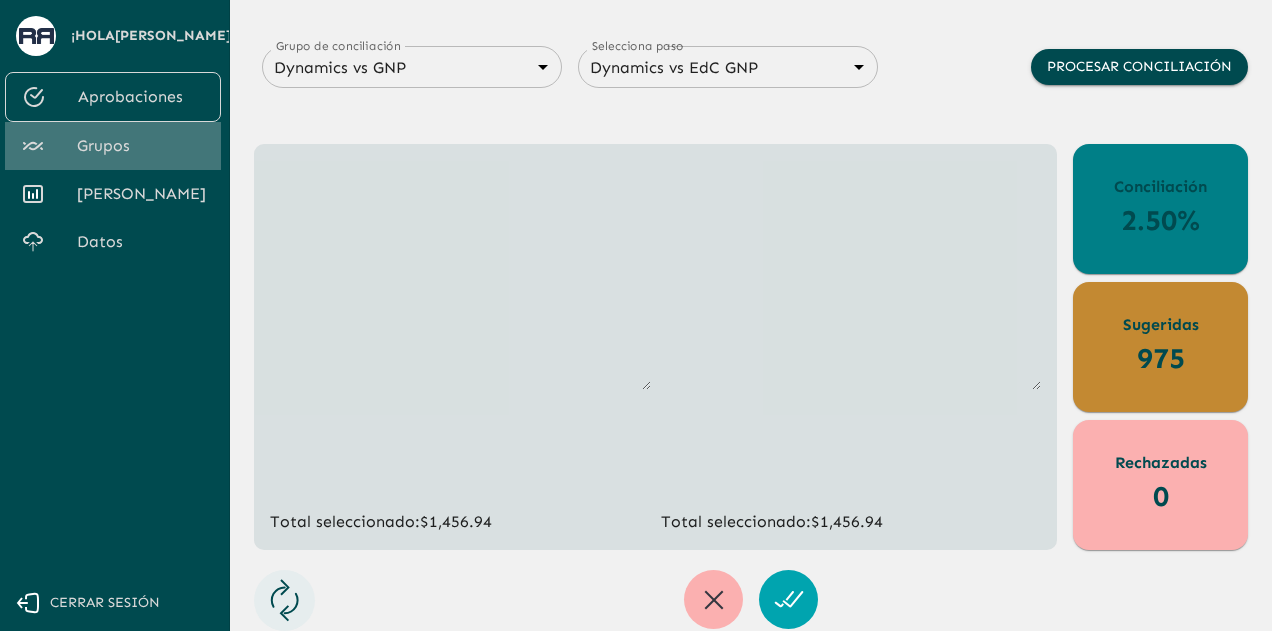 click on "Grupos" at bounding box center [141, 146] 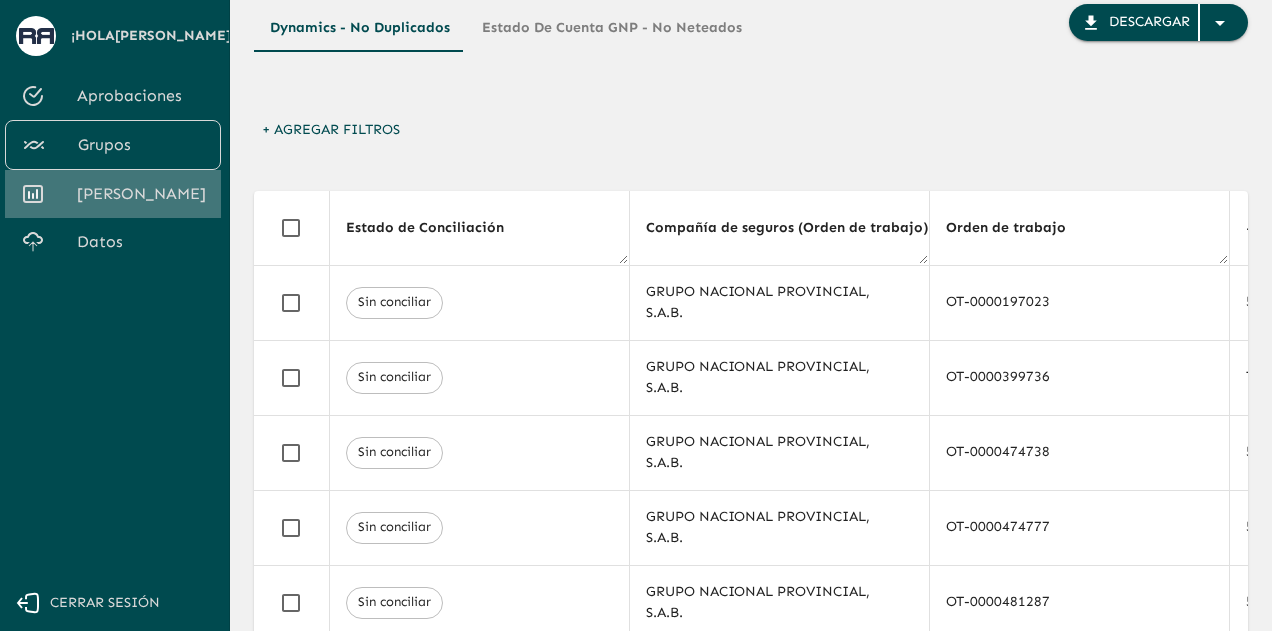 click on "[PERSON_NAME]" at bounding box center (141, 194) 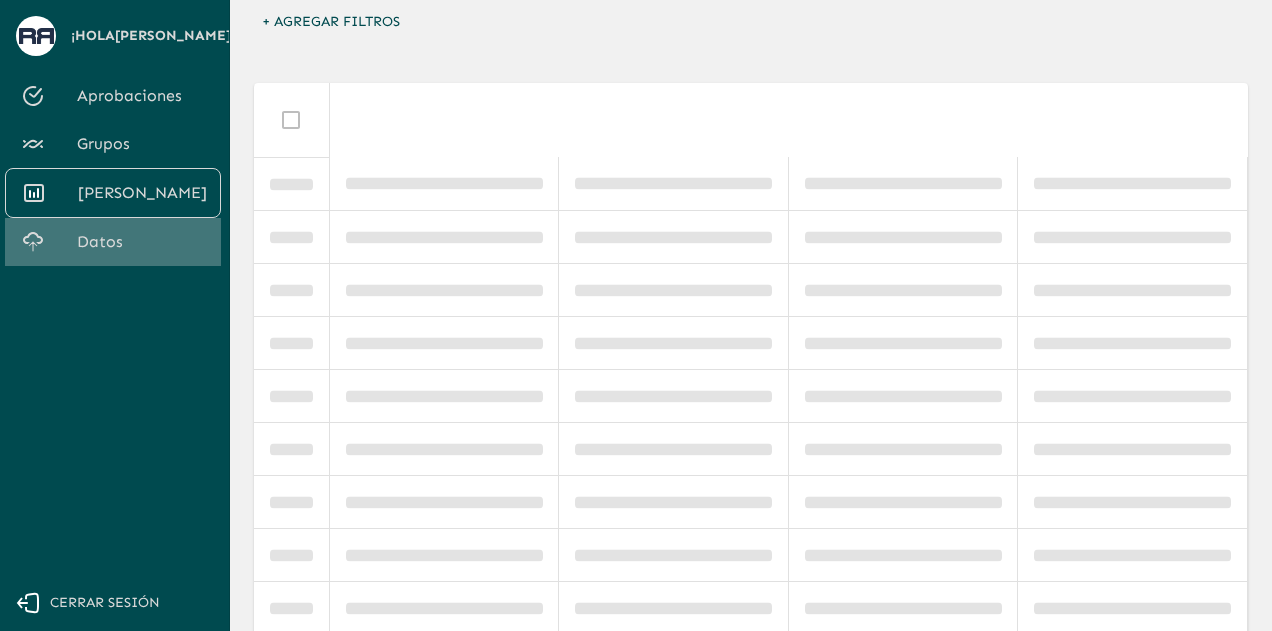 click on "Datos" at bounding box center [141, 242] 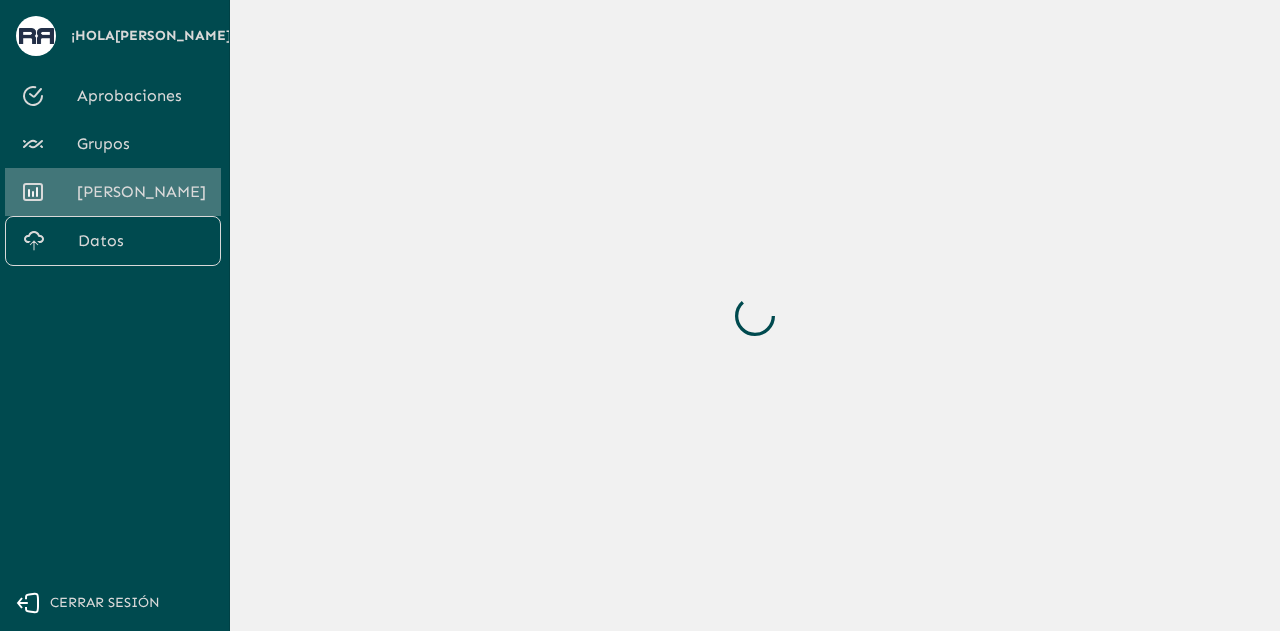 click on "[PERSON_NAME]" at bounding box center (141, 192) 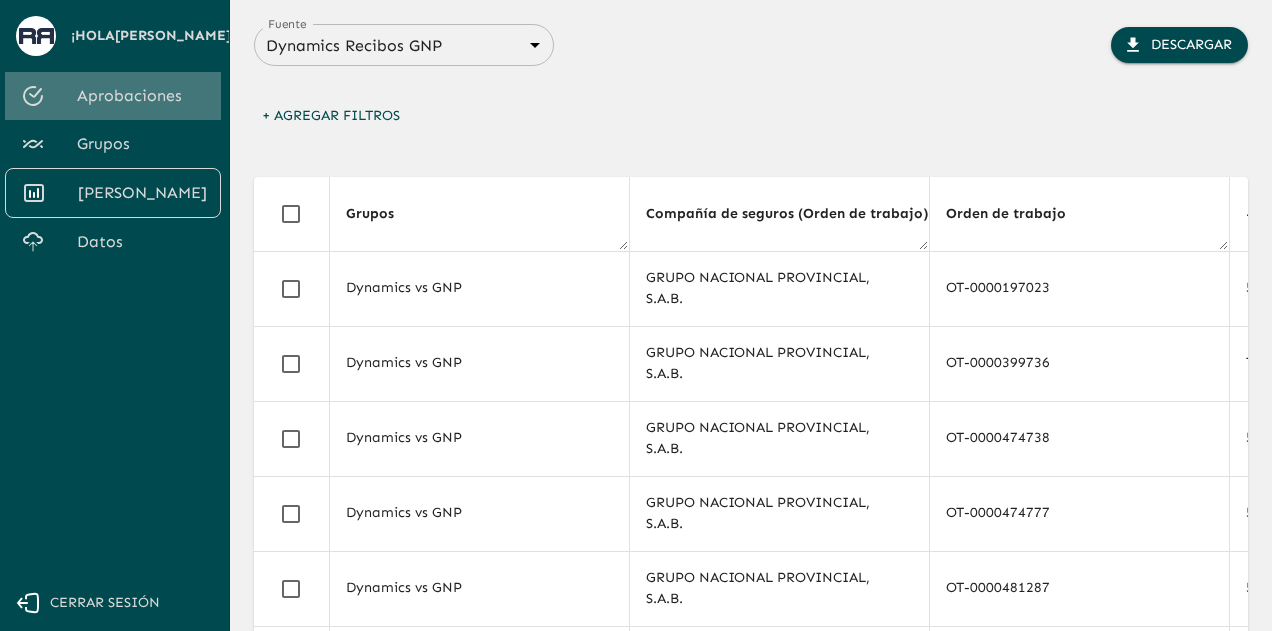 click on "Aprobaciones" at bounding box center (113, 96) 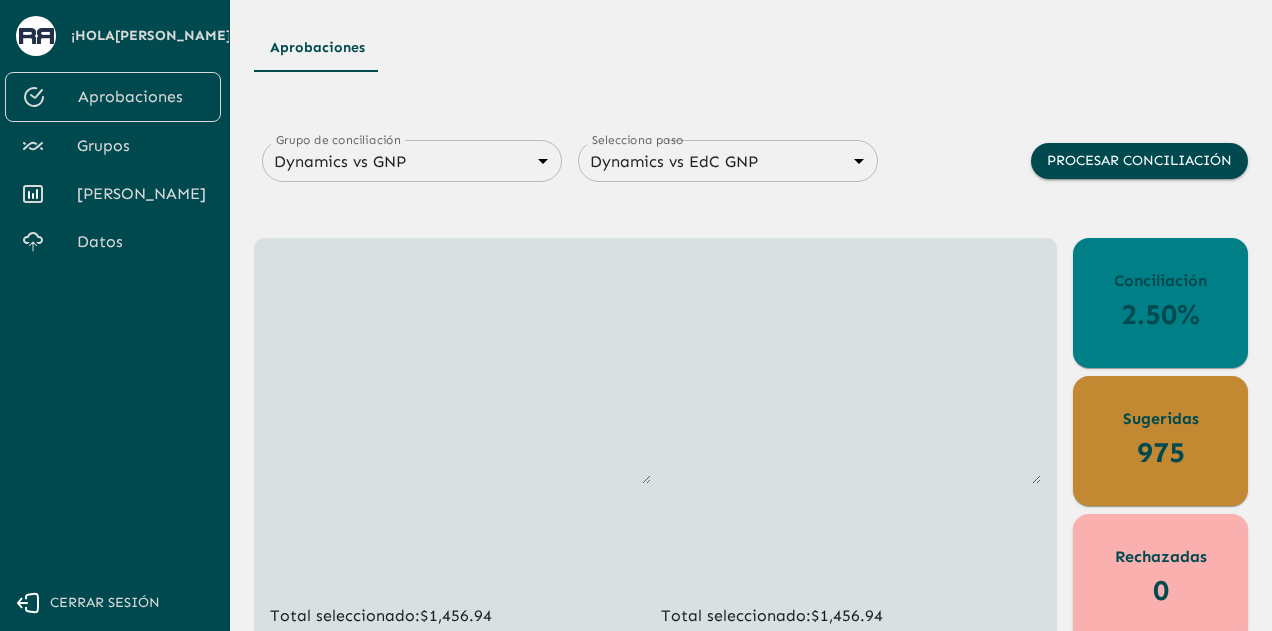 drag, startPoint x: 1270, startPoint y: 91, endPoint x: 1279, endPoint y: 100, distance: 12.727922 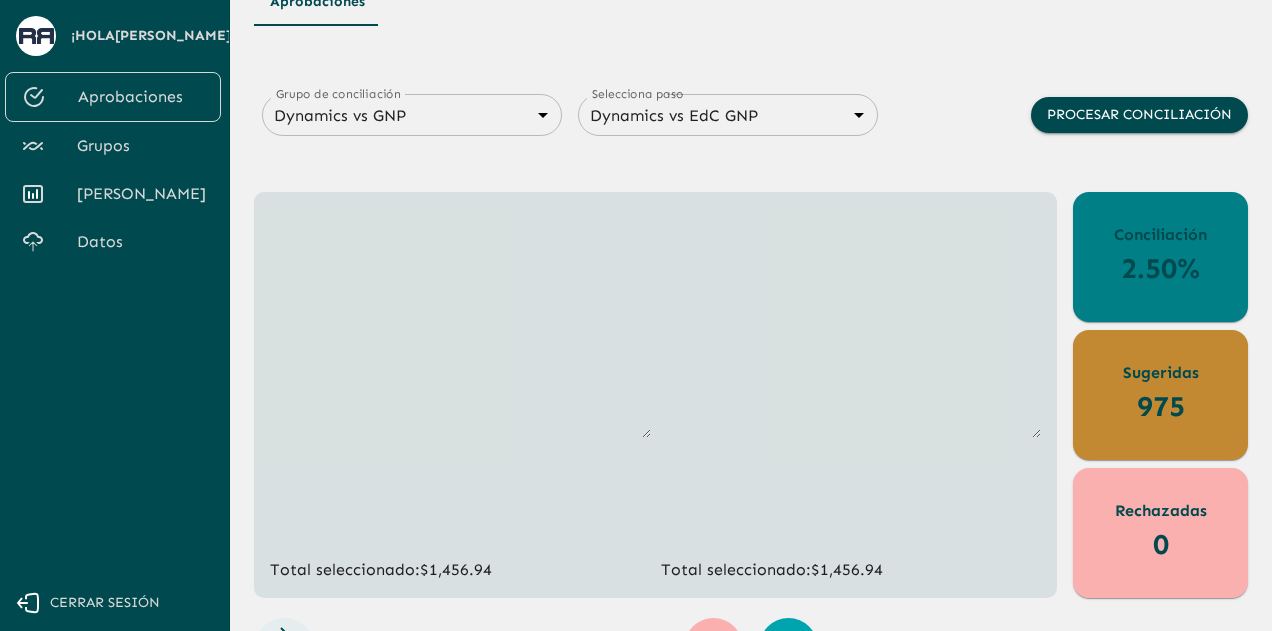 scroll, scrollTop: 94, scrollLeft: 0, axis: vertical 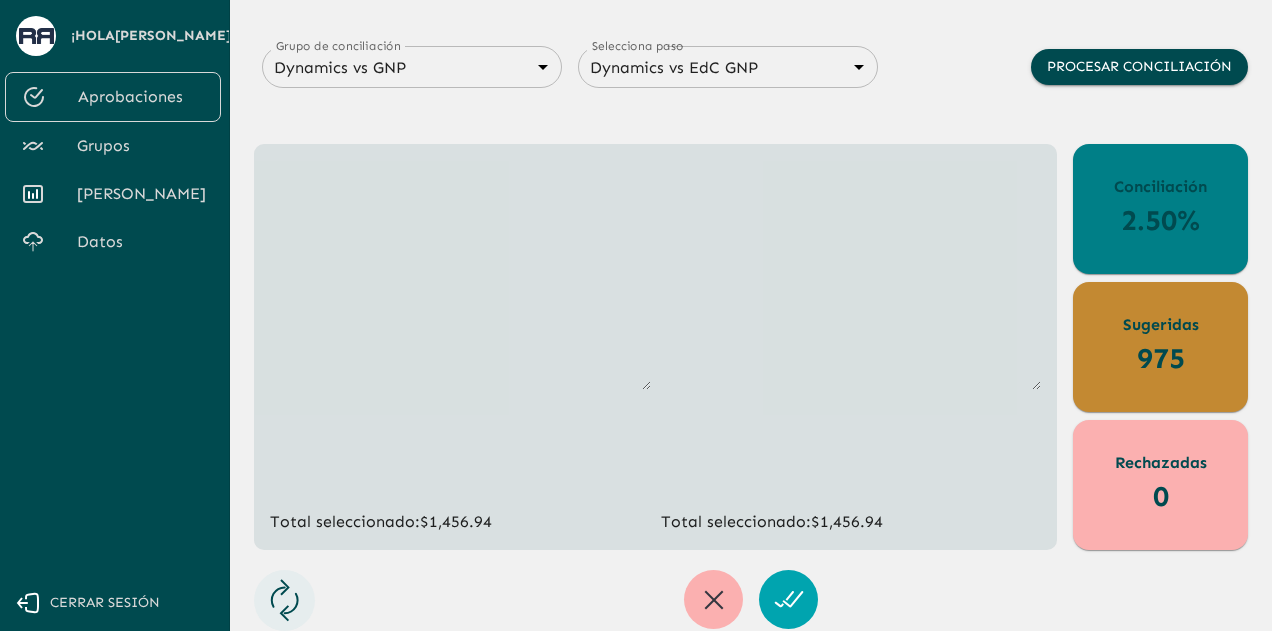 click at bounding box center (851, 290) 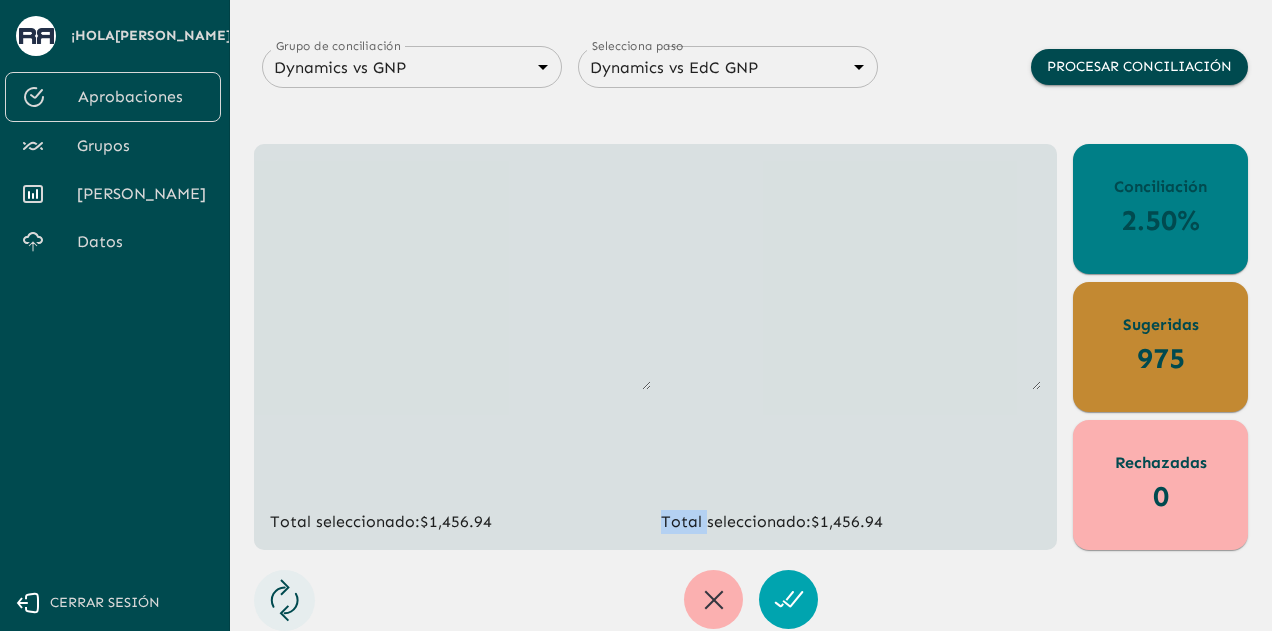 click at bounding box center [851, 290] 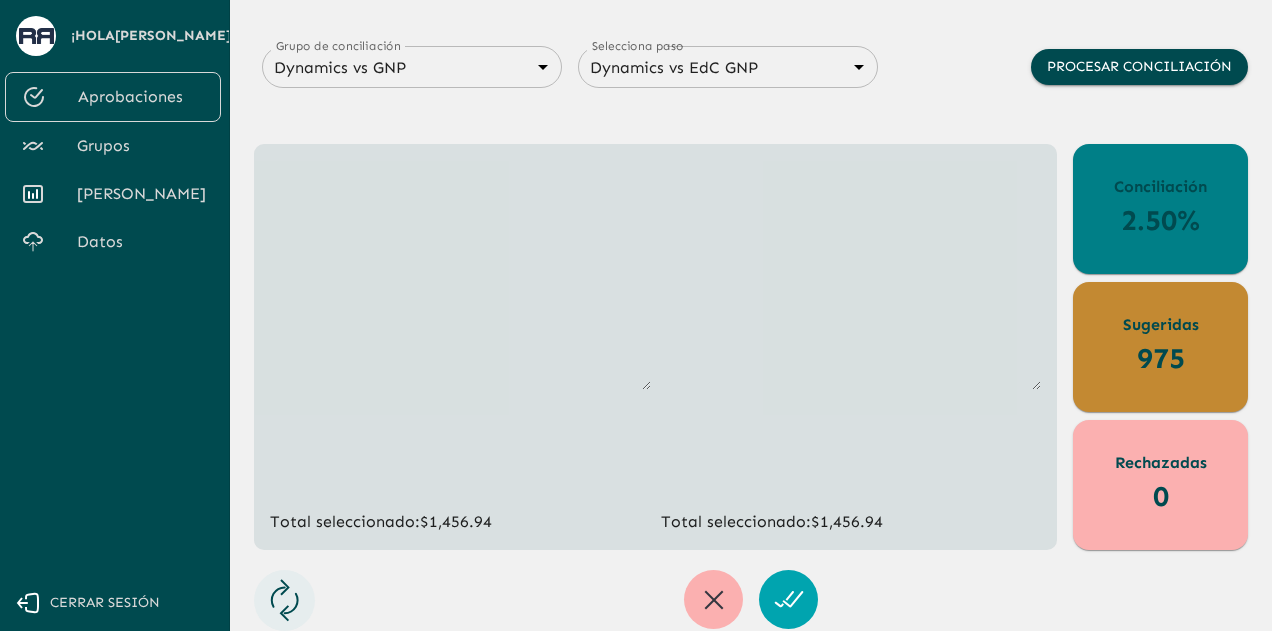 click at bounding box center (851, 290) 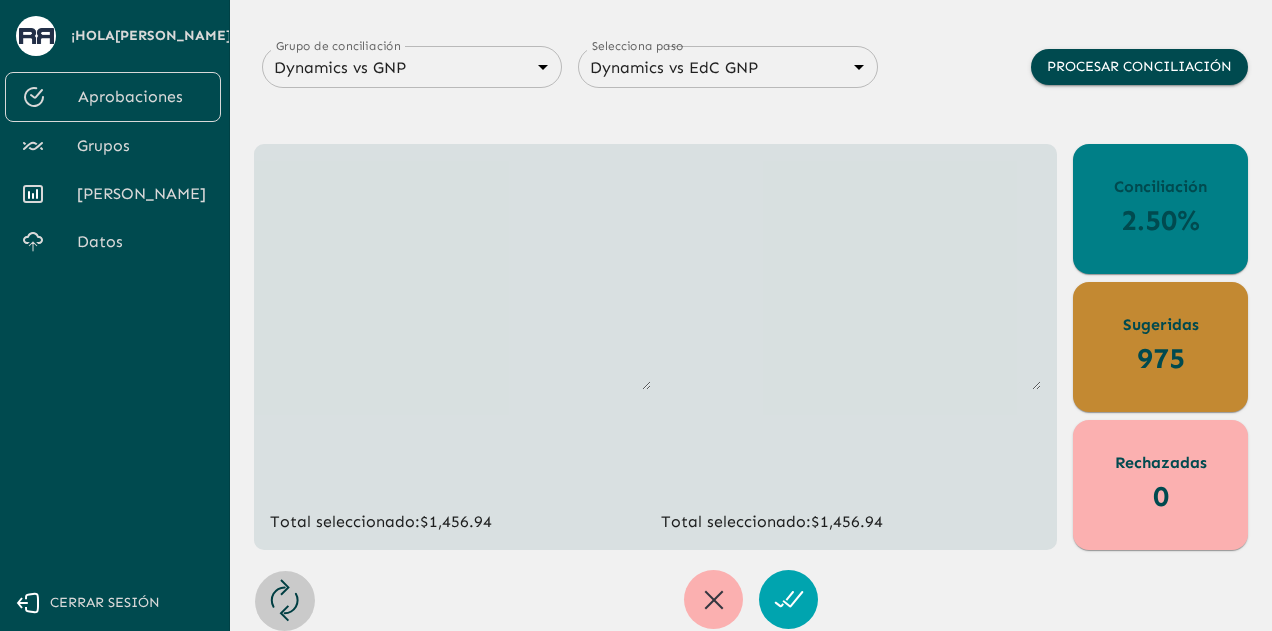 click 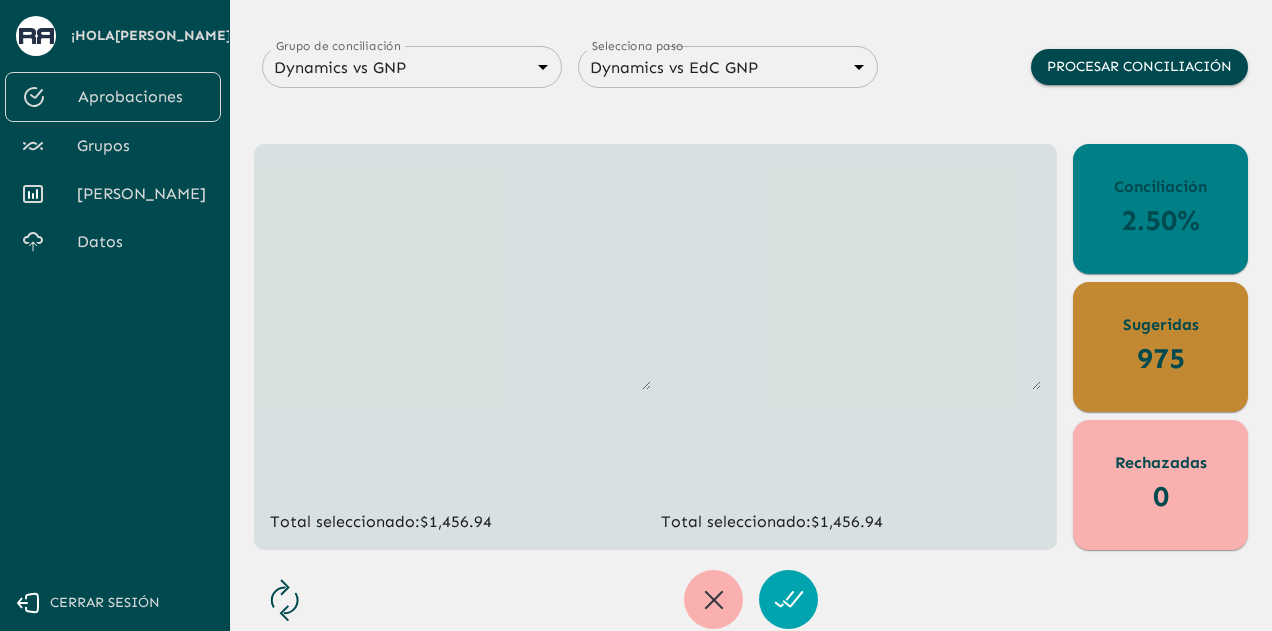 click 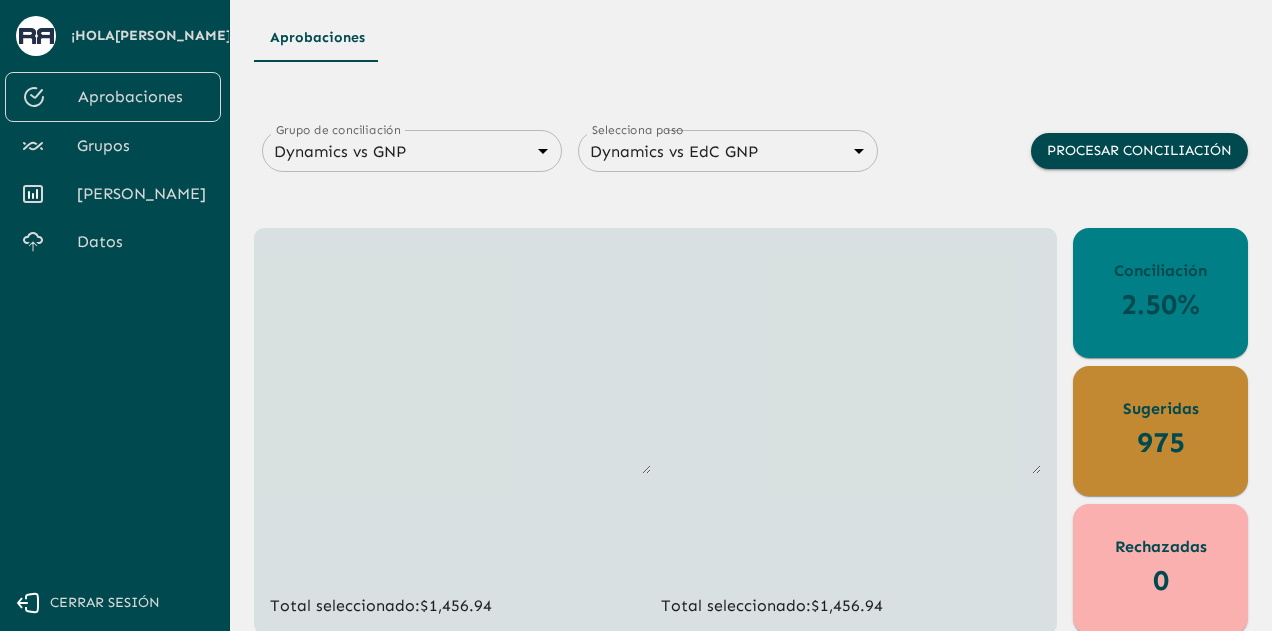 scroll, scrollTop: 0, scrollLeft: 0, axis: both 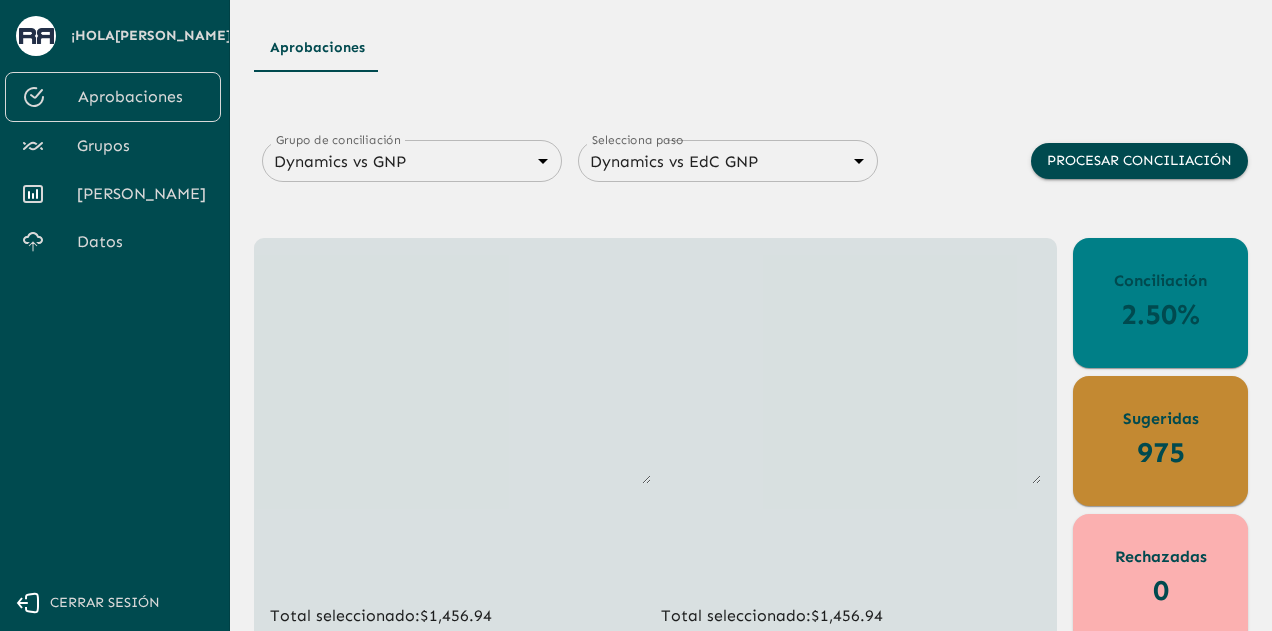 click on "Grupos" at bounding box center [141, 146] 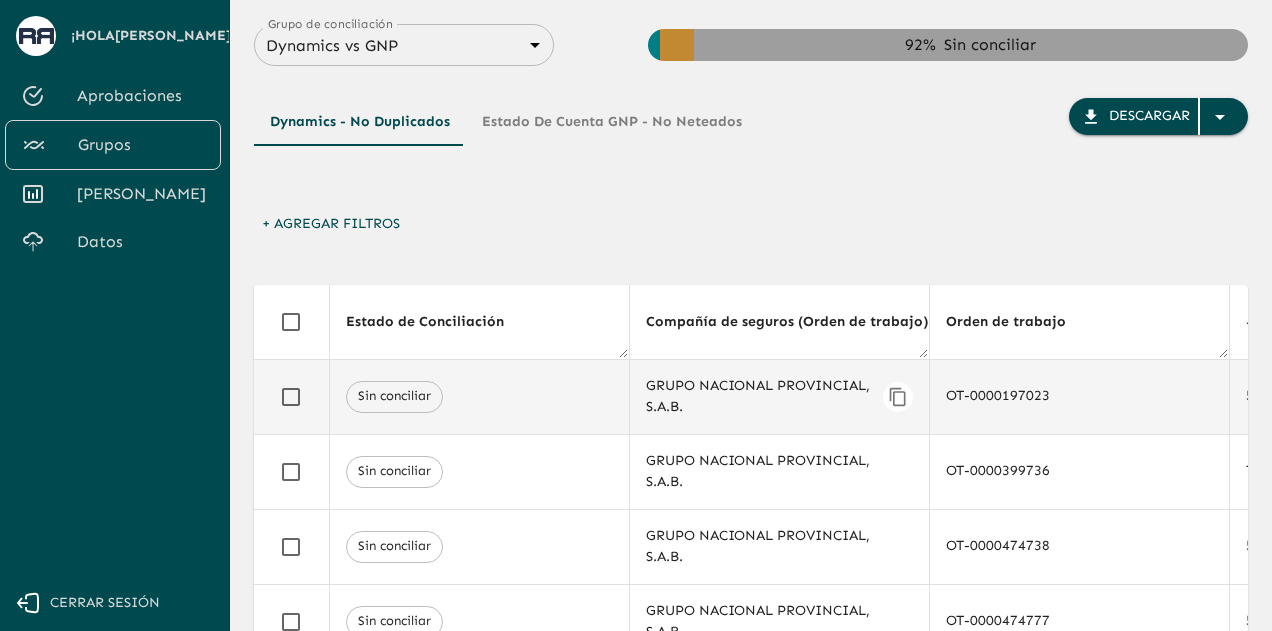 click on "GRUPO NACIONAL PROVINCIAL, S.A.B." at bounding box center (779, 396) 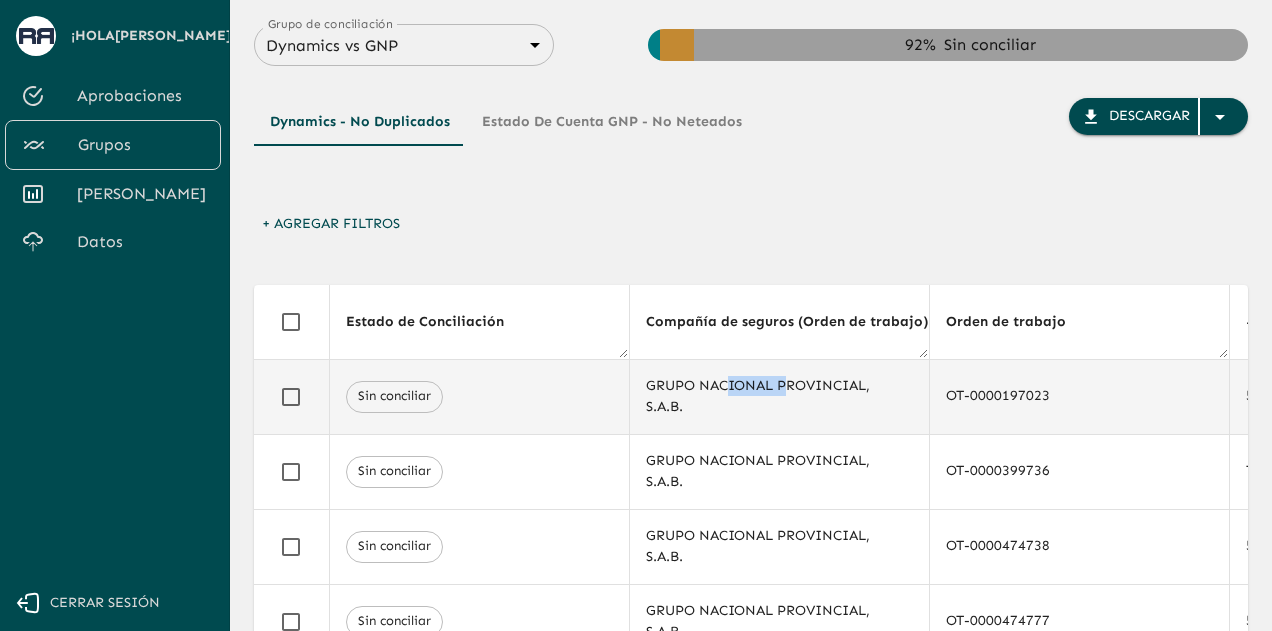 drag, startPoint x: 780, startPoint y: 373, endPoint x: 718, endPoint y: 391, distance: 64.56005 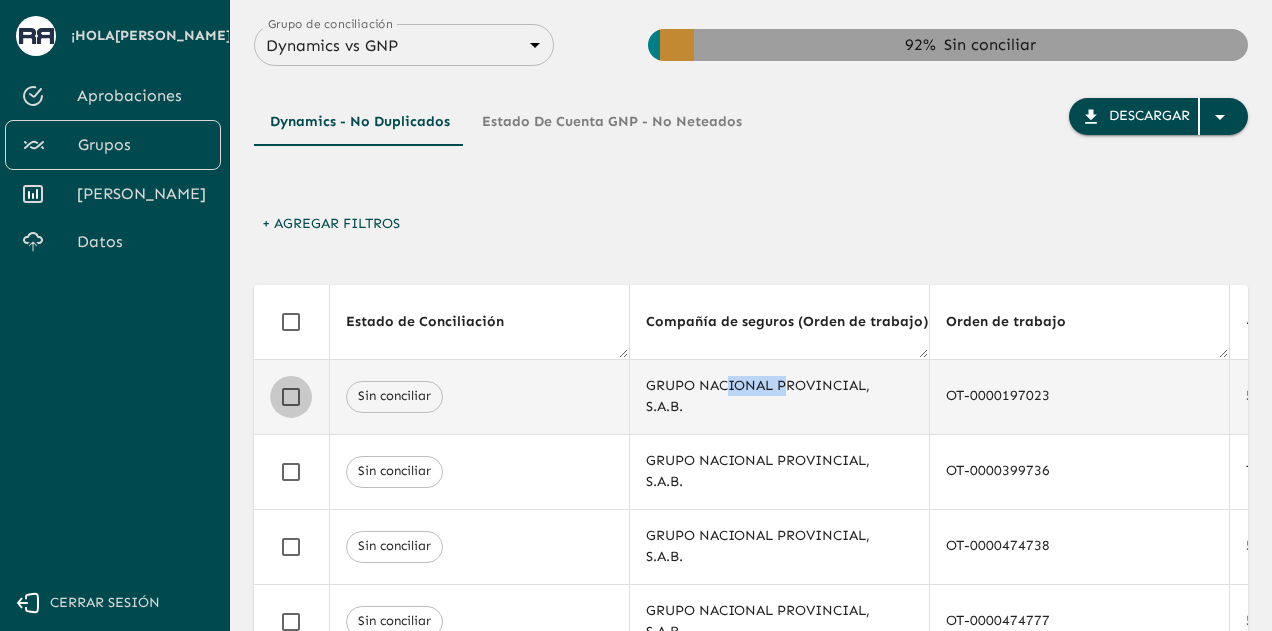 click at bounding box center [291, 397] 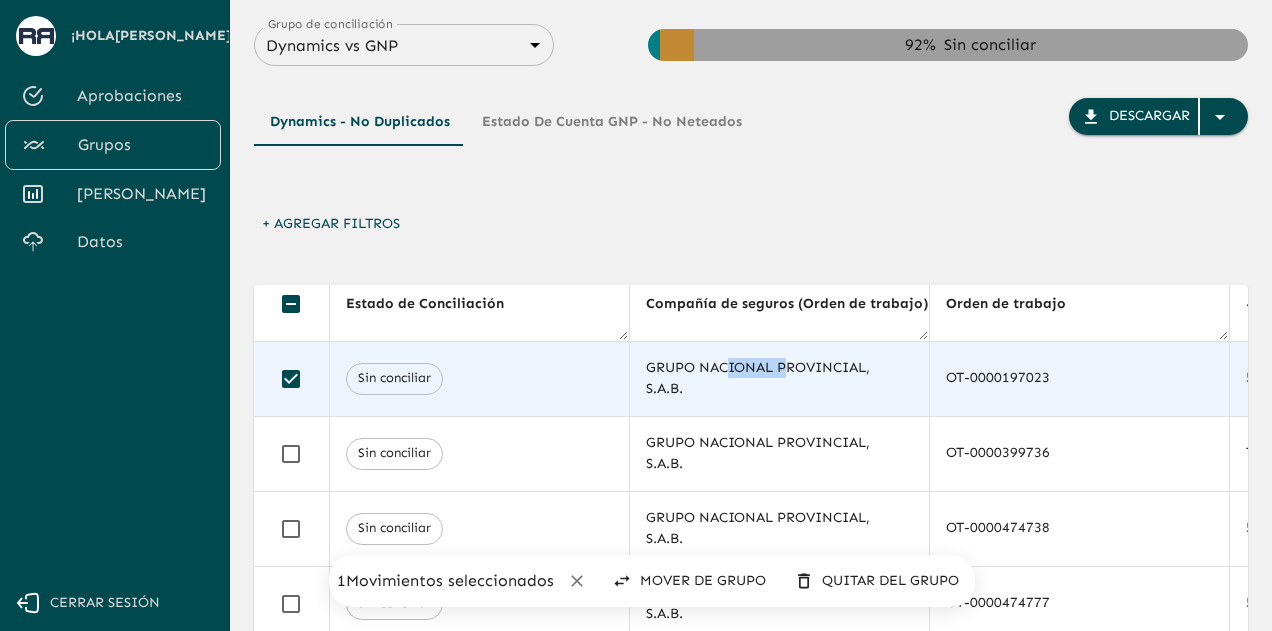 scroll, scrollTop: 0, scrollLeft: 0, axis: both 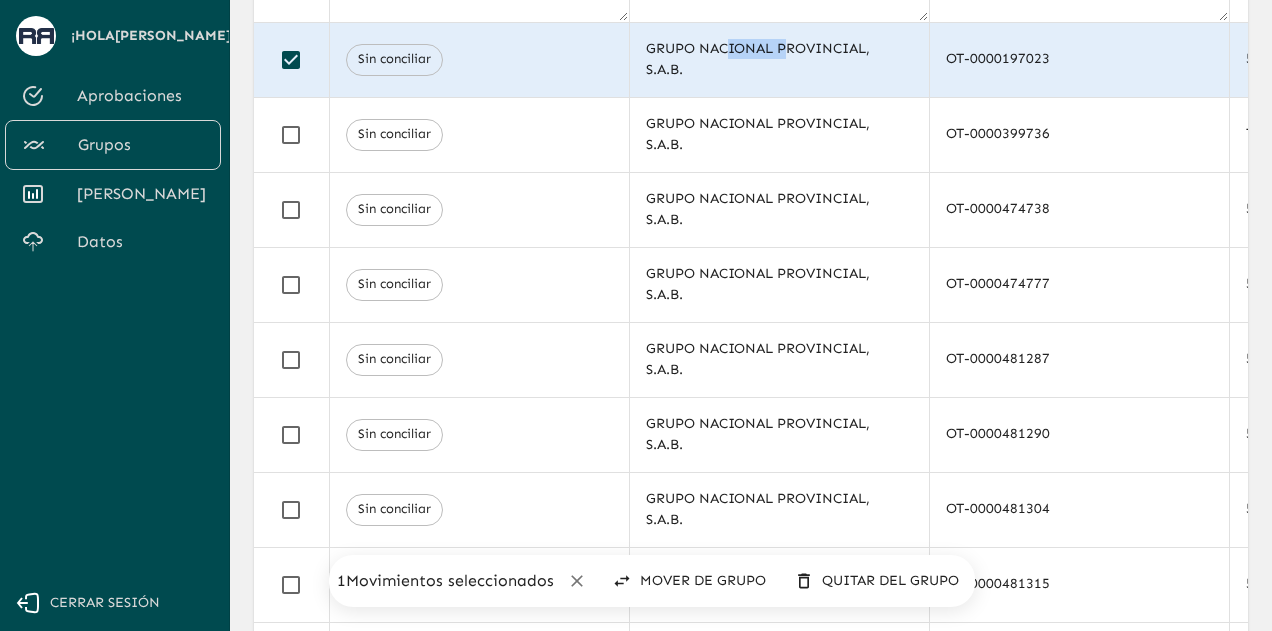 click at bounding box center [291, 60] 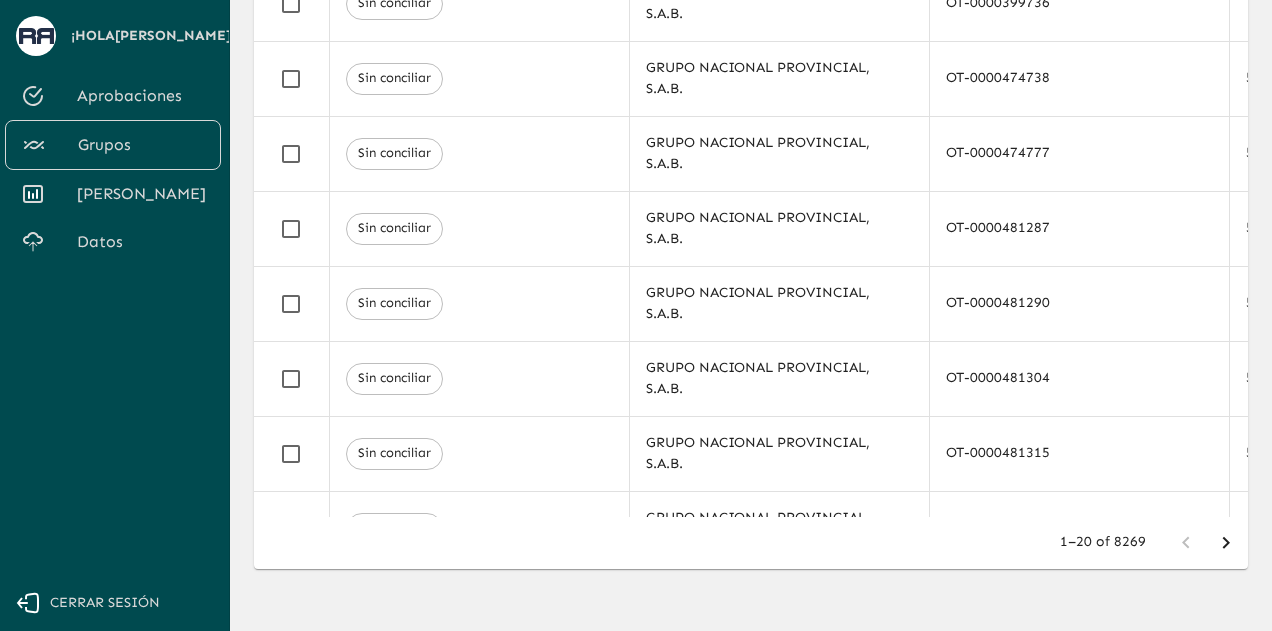 scroll, scrollTop: 493, scrollLeft: 0, axis: vertical 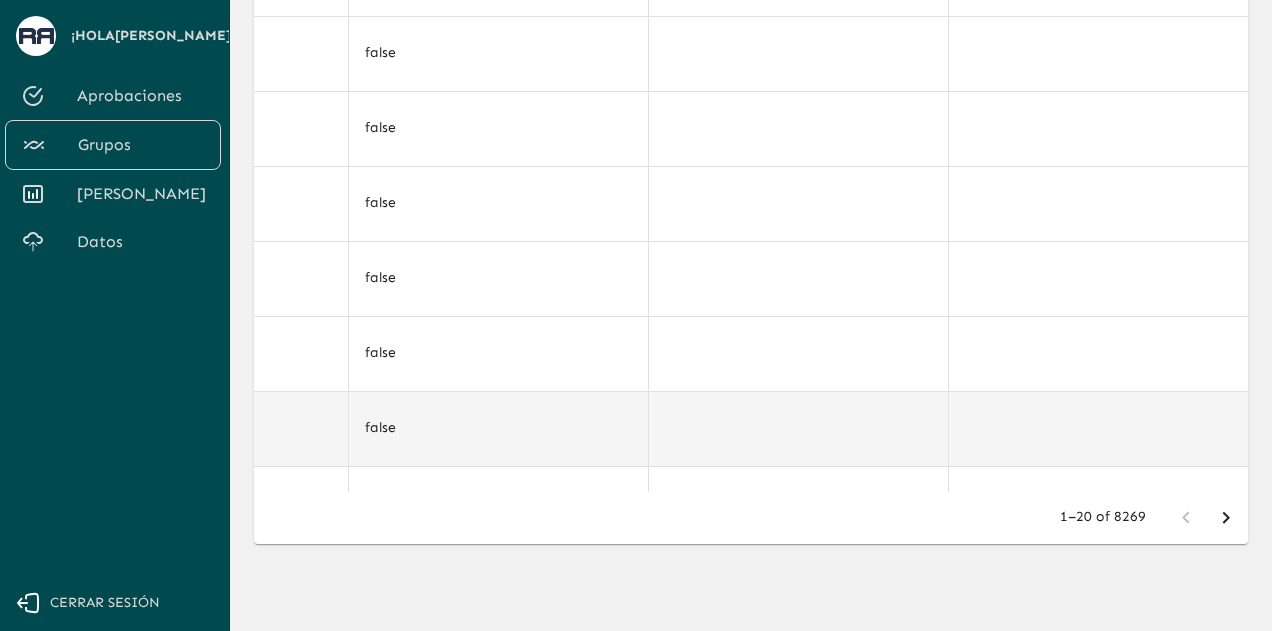 click at bounding box center [1098, 428] 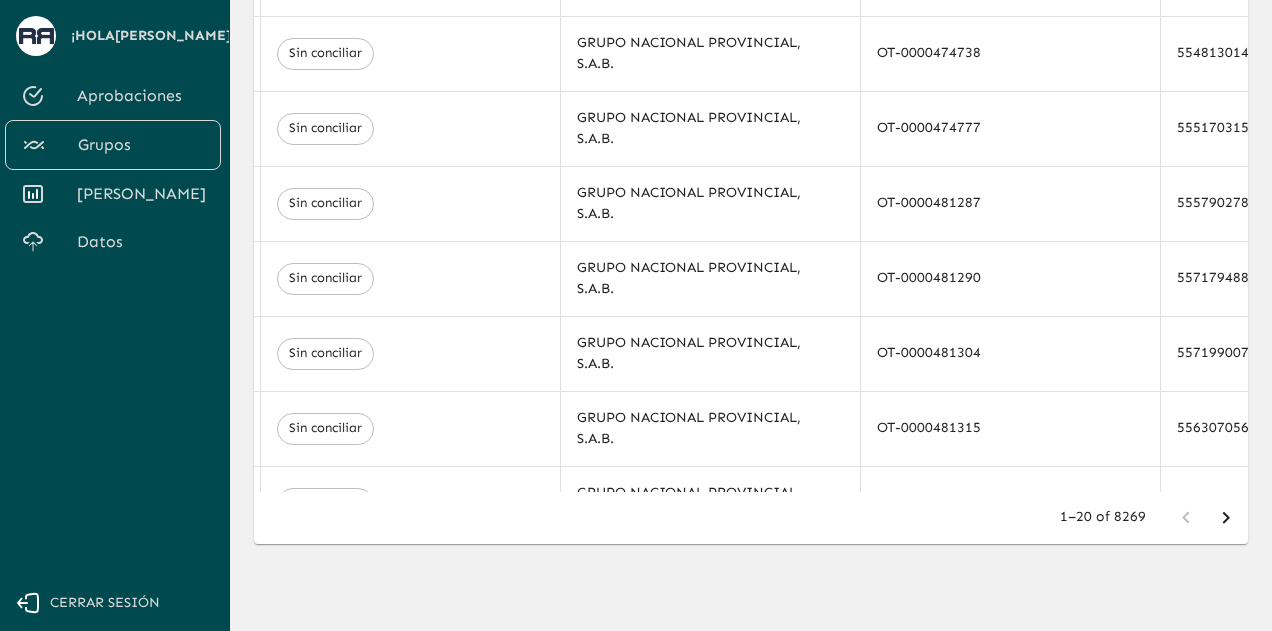 scroll, scrollTop: 0, scrollLeft: 0, axis: both 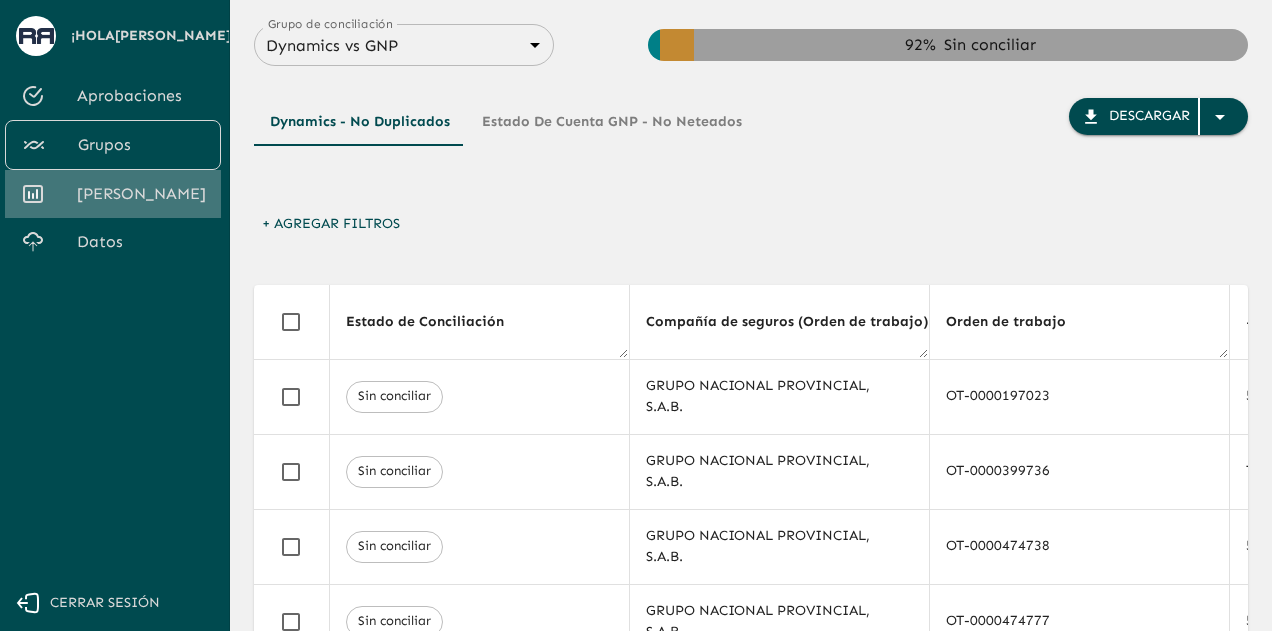 click on "[PERSON_NAME]" at bounding box center (141, 194) 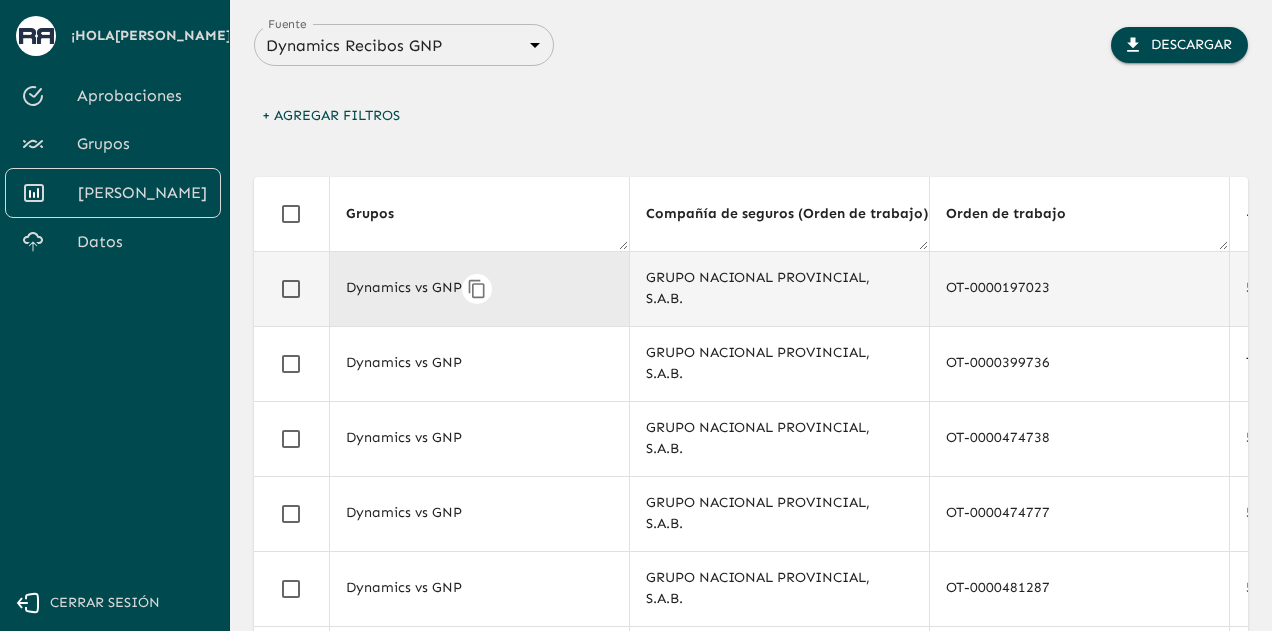 click on "Dynamics vs GNP" at bounding box center [479, 289] 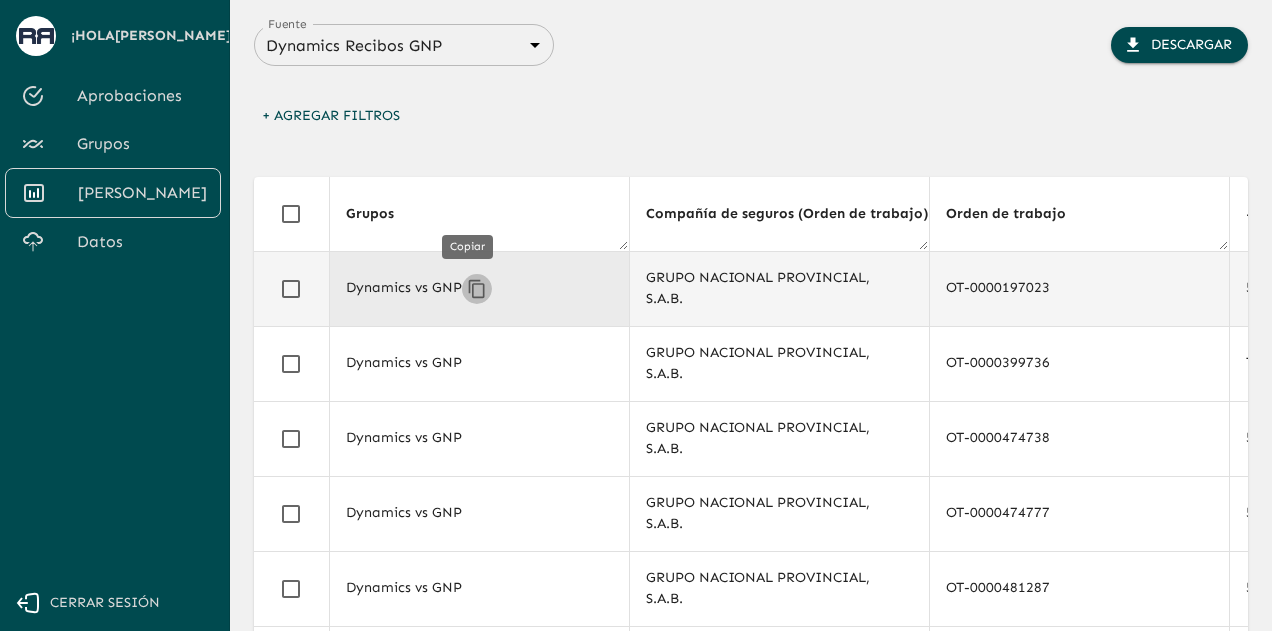 click 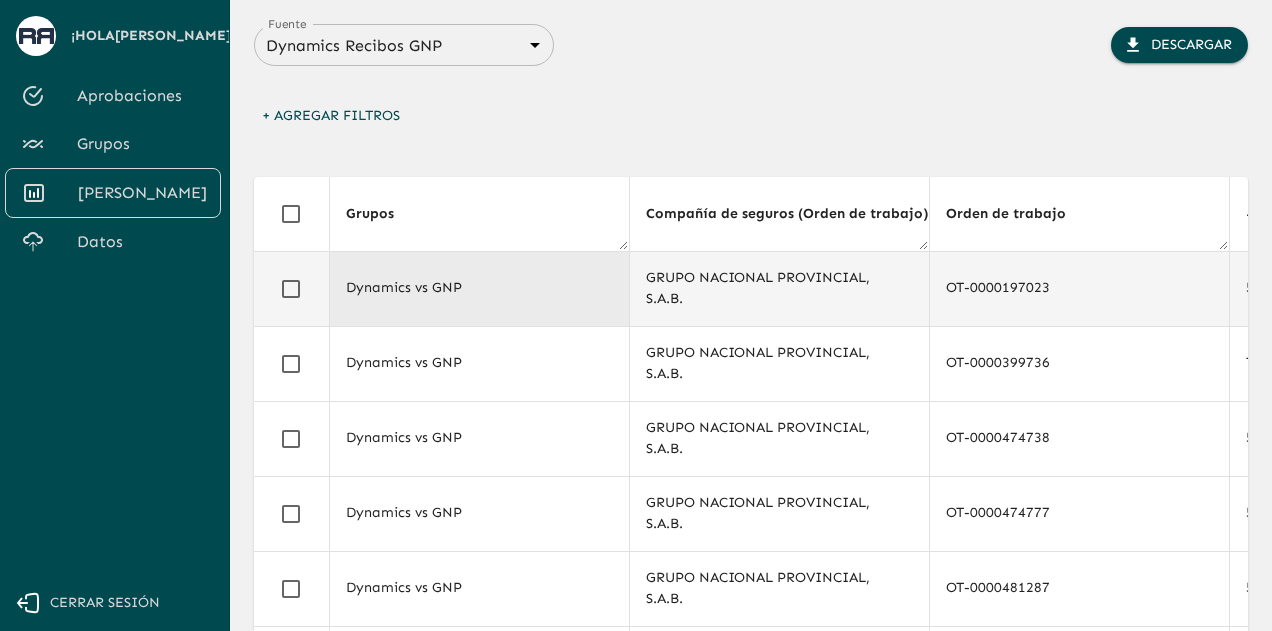 click on "Aprobaciones" at bounding box center (141, 96) 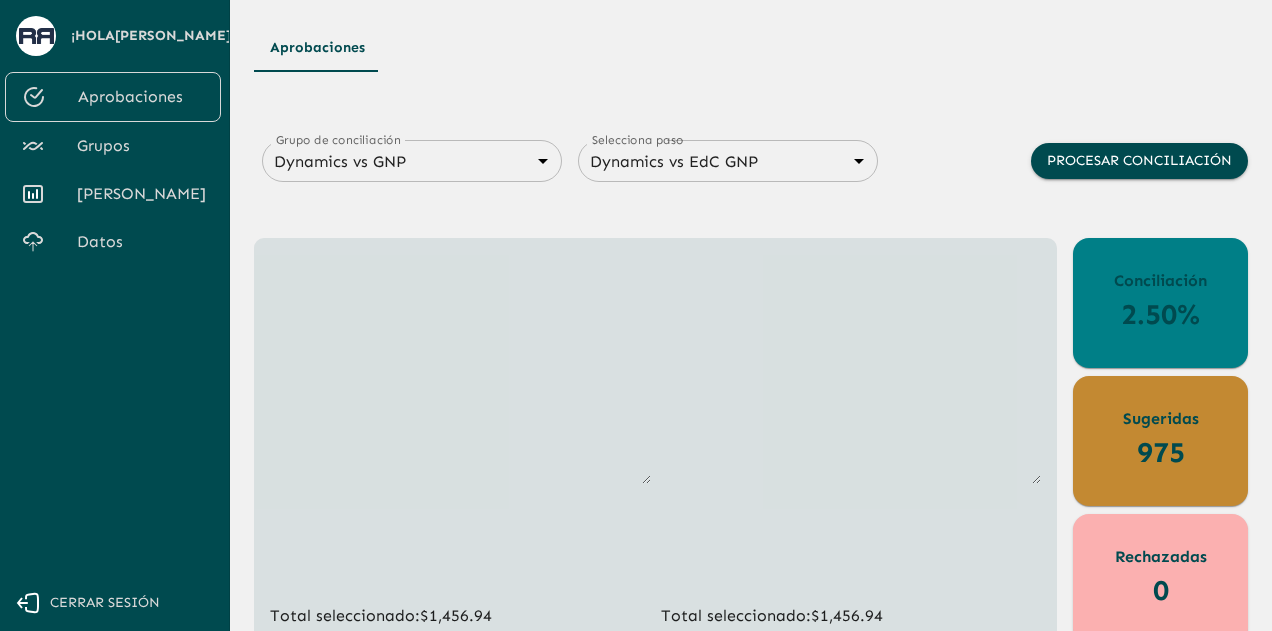 click on "Total seleccionado:  $1,456.94 Total seleccionado:  $1,456.94" at bounding box center (655, 441) 